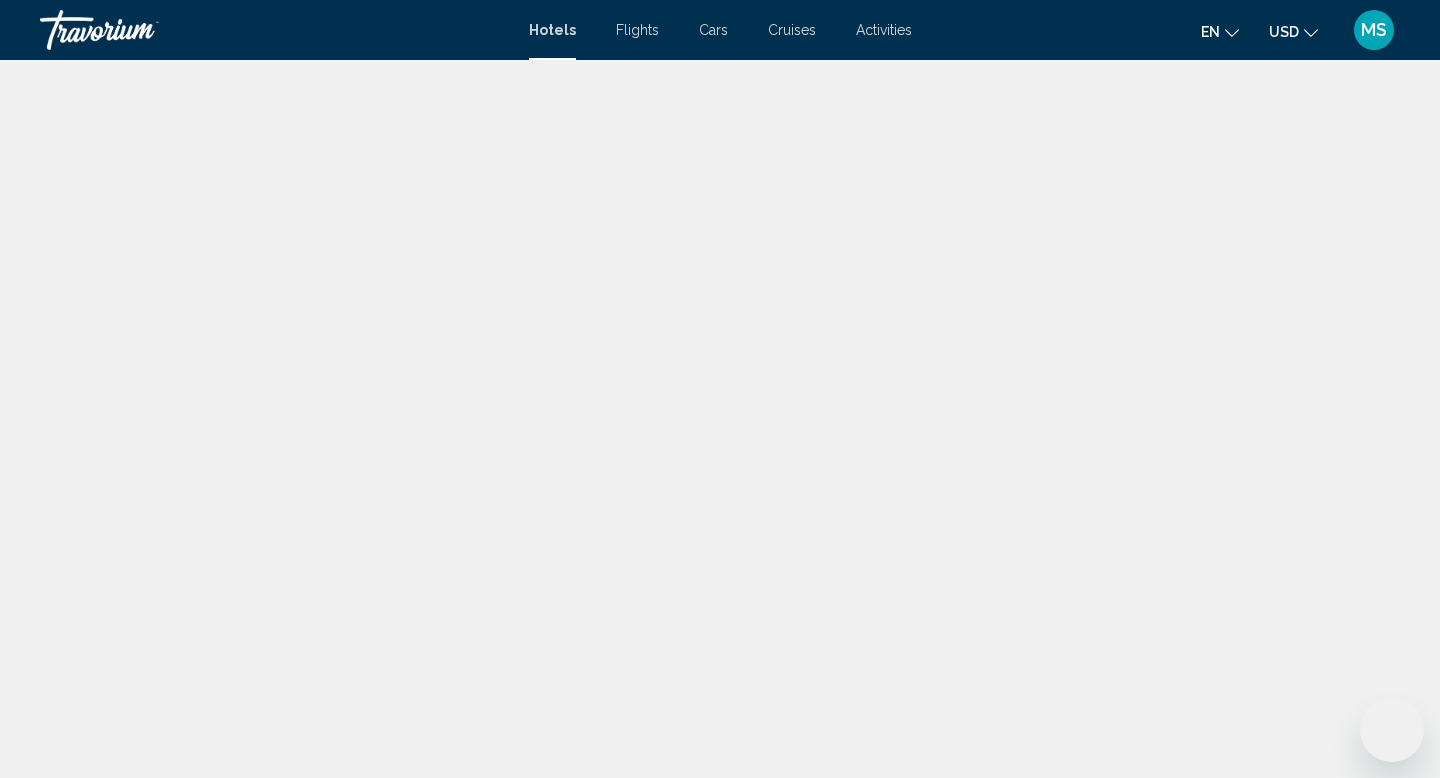 scroll, scrollTop: 0, scrollLeft: 0, axis: both 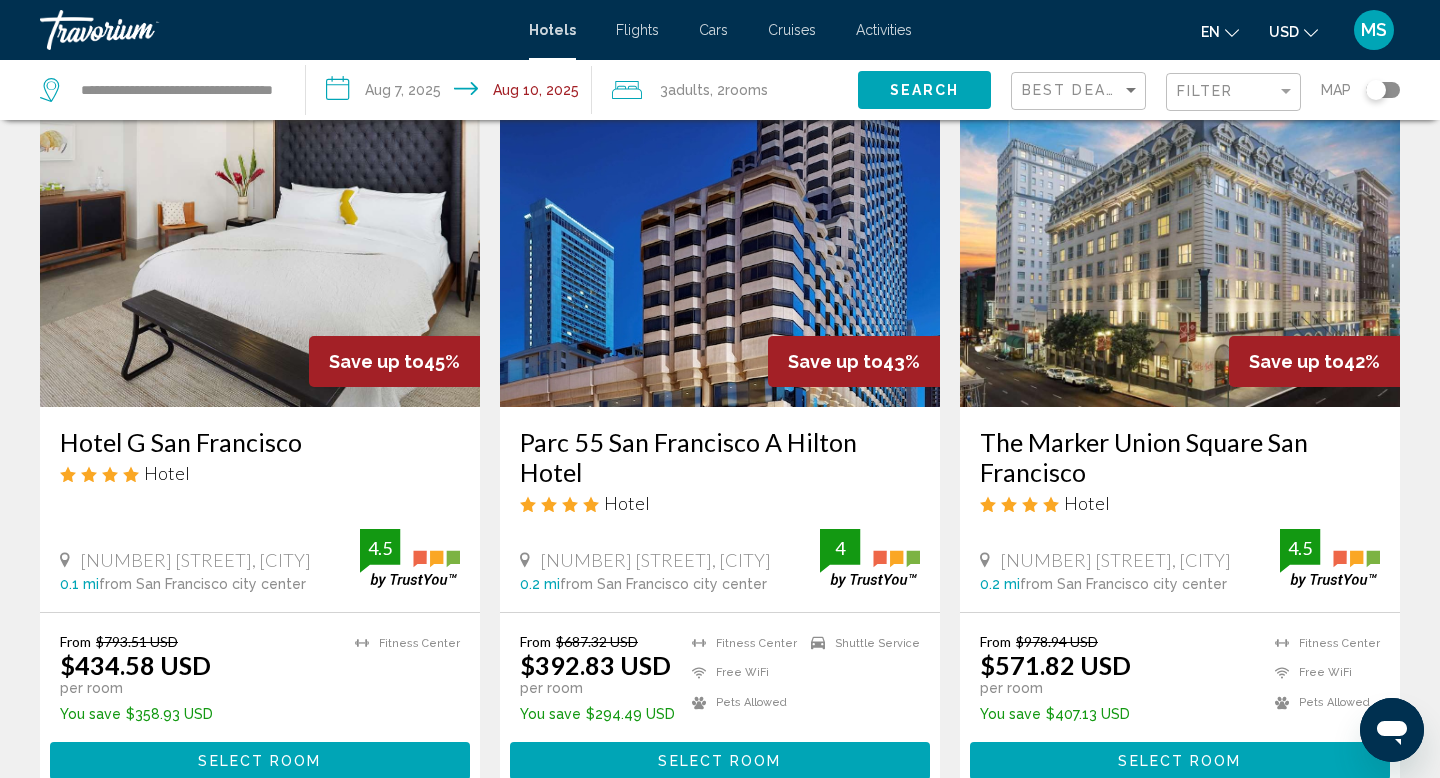 click on "Hotel G San Francisco" at bounding box center (260, 442) 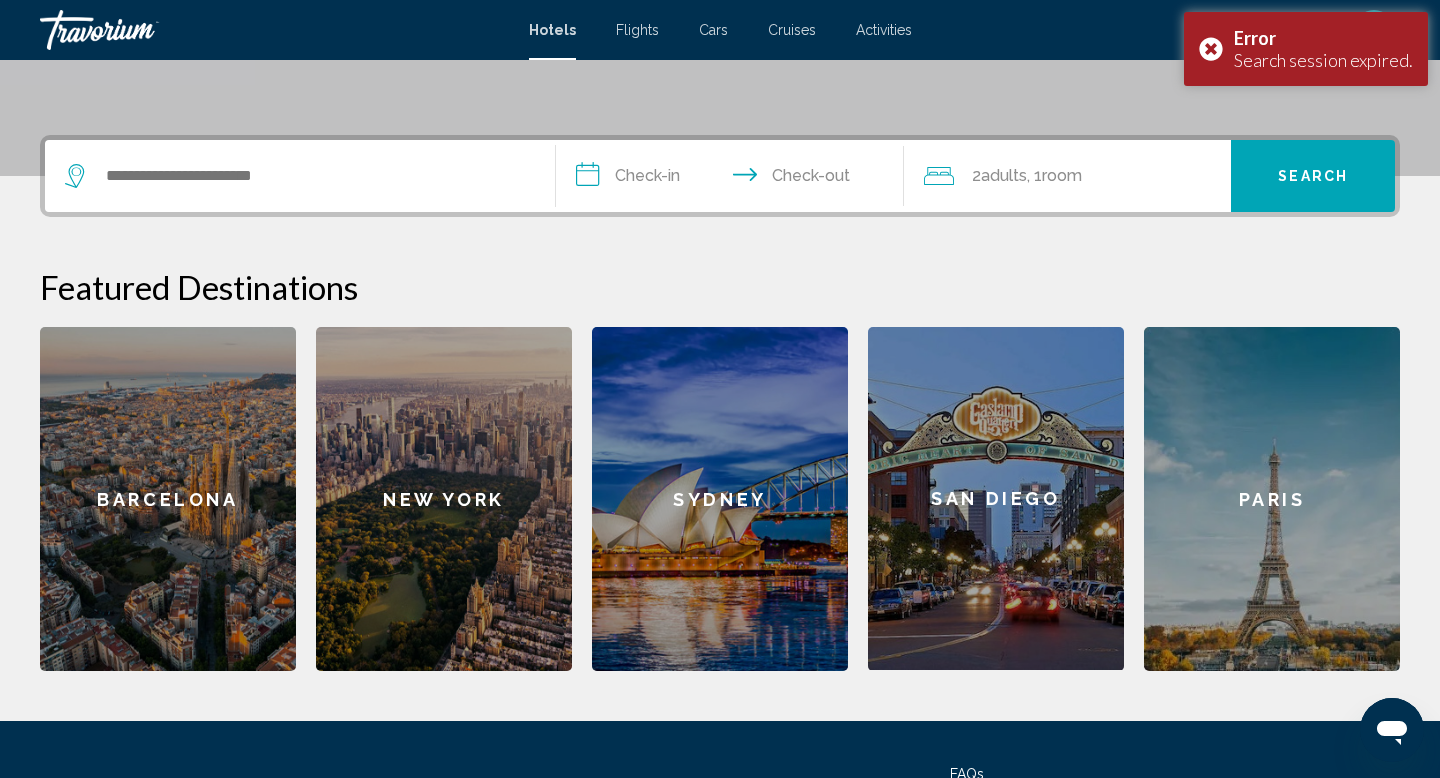 scroll, scrollTop: 421, scrollLeft: 0, axis: vertical 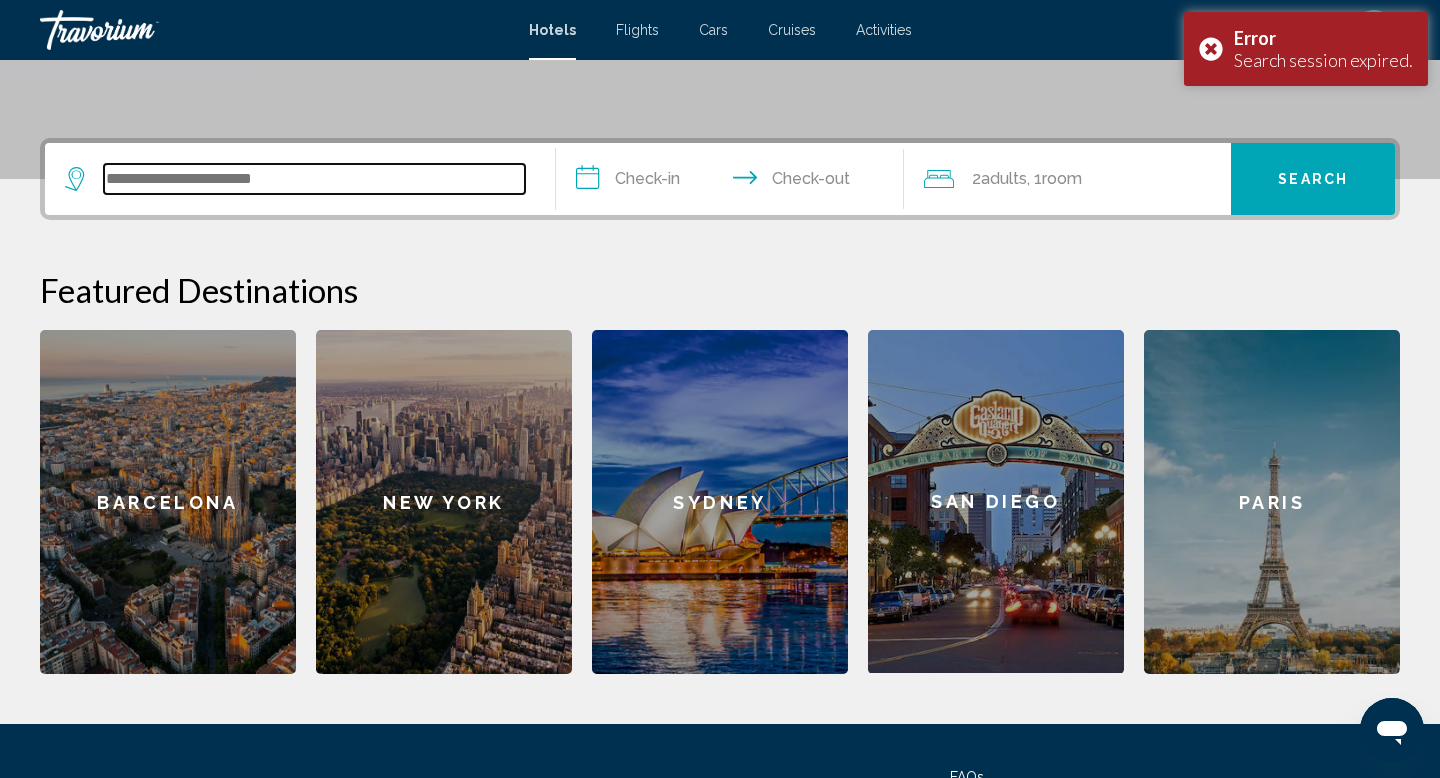 click at bounding box center (314, 179) 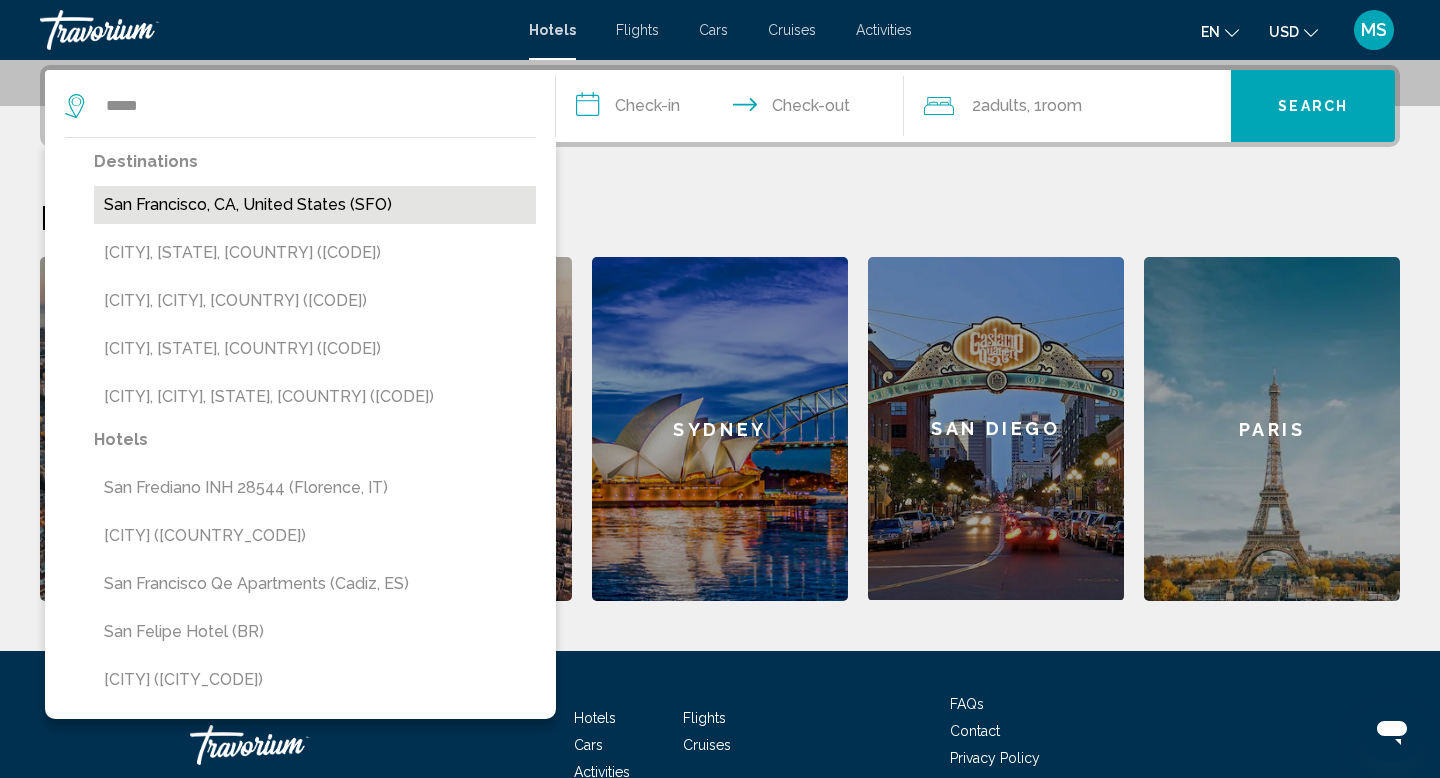 click on "San Francisco, CA, United States (SFO)" at bounding box center (315, 205) 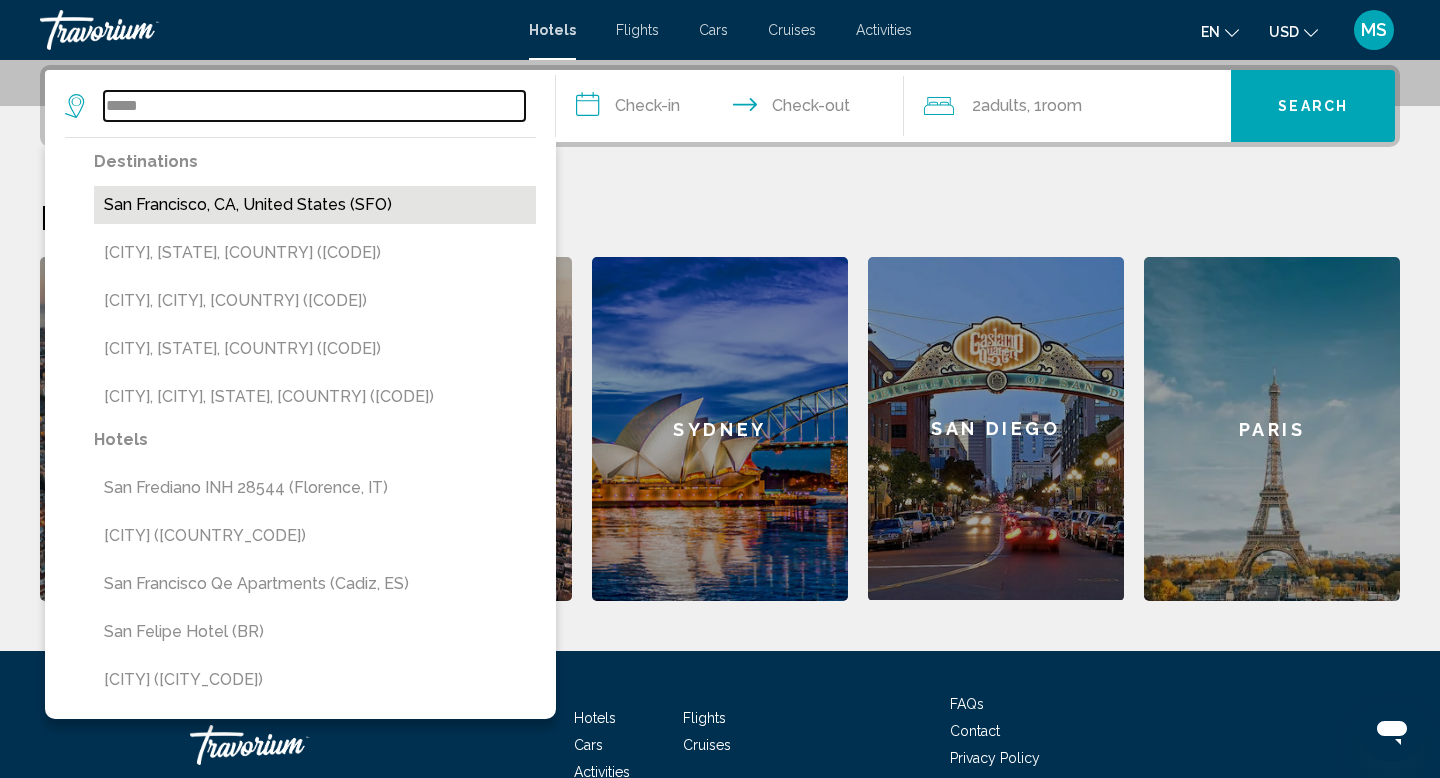 type on "**********" 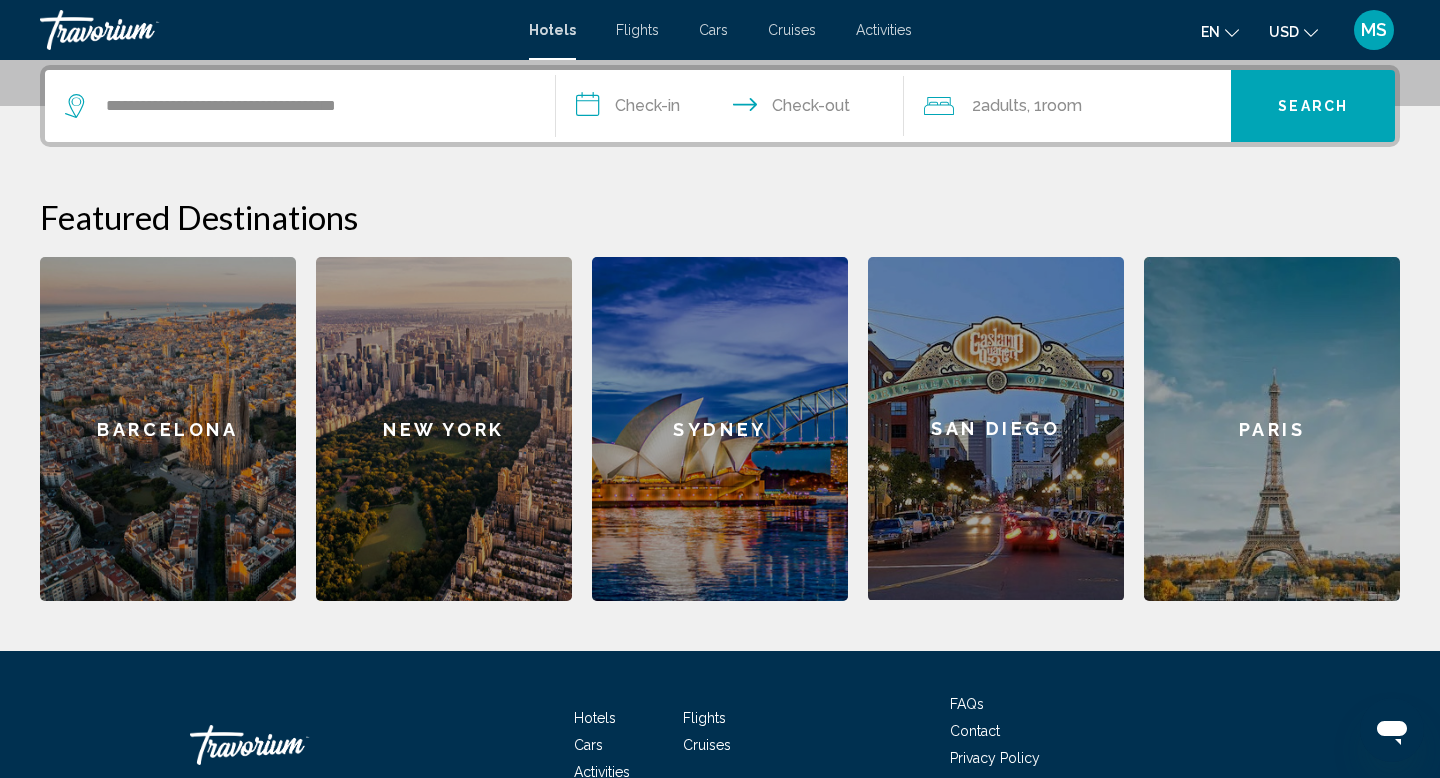 click on "**********" at bounding box center (734, 109) 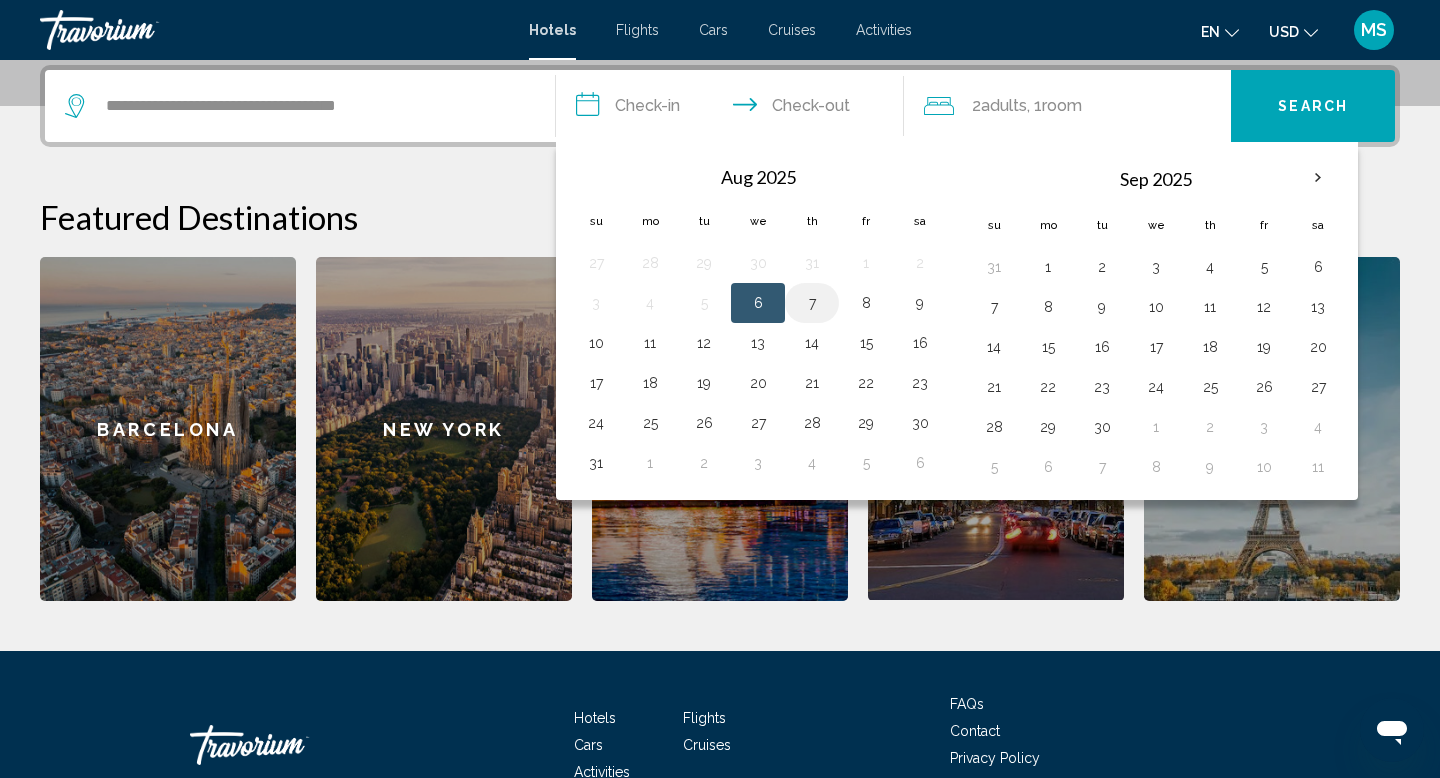 click on "7" at bounding box center (812, 303) 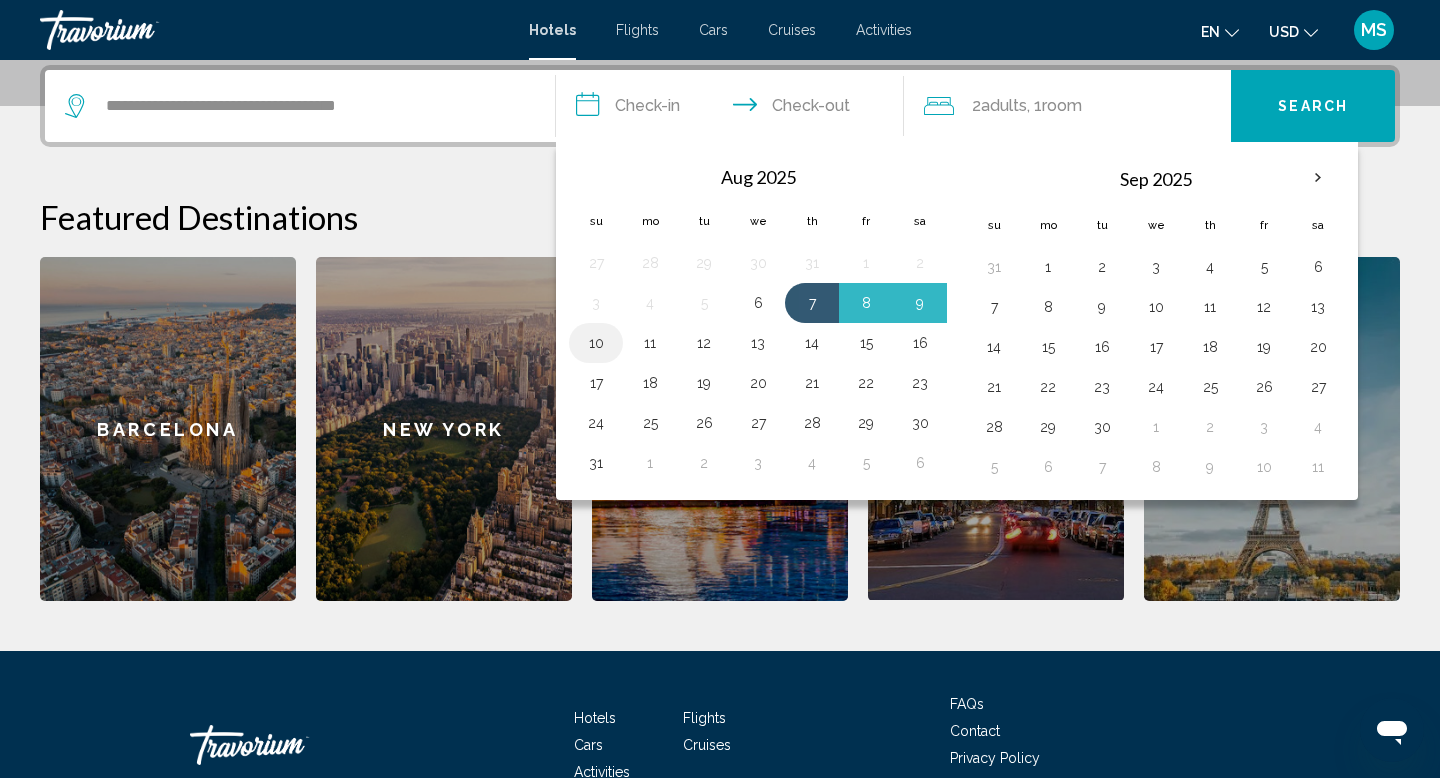 click on "10" at bounding box center [596, 343] 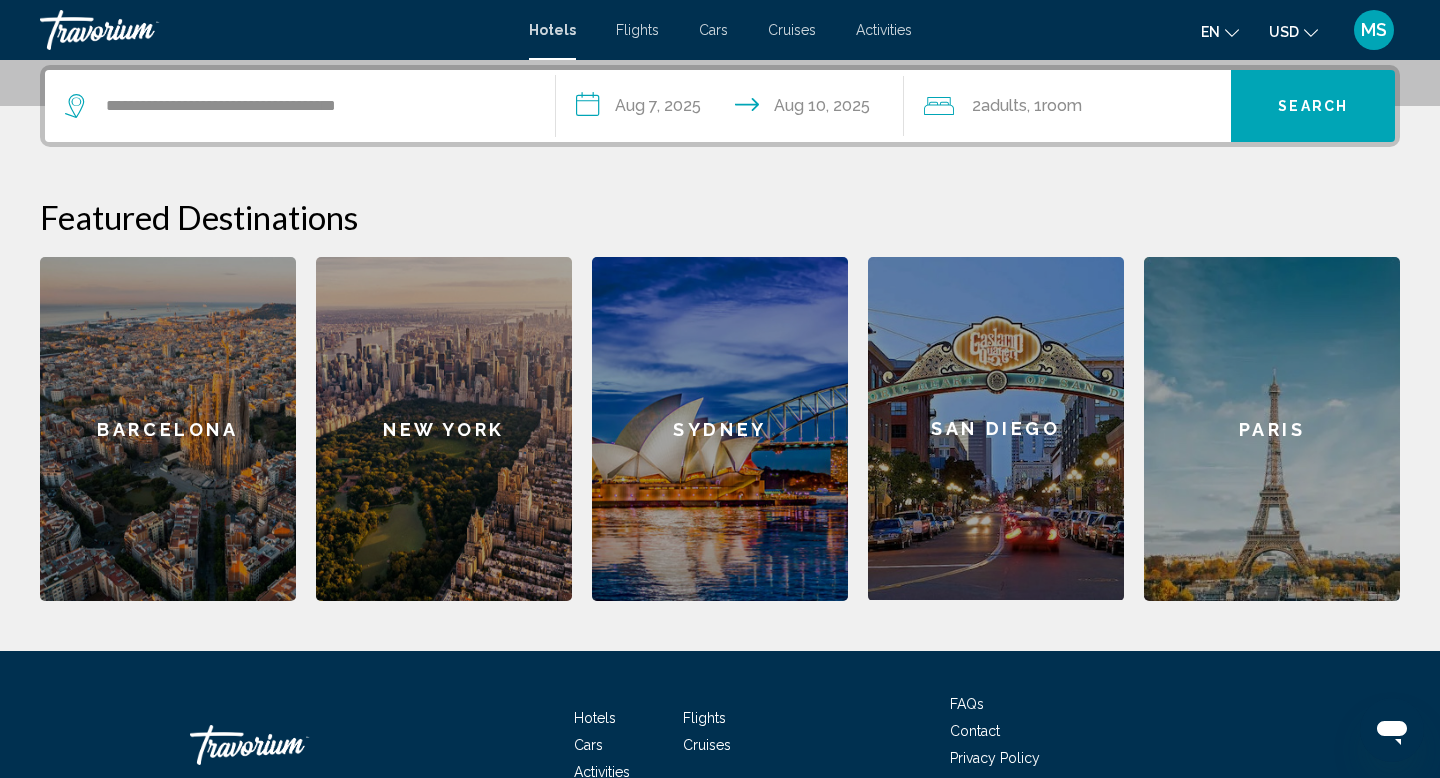 click on "2  Adult Adults , 1  Room rooms" 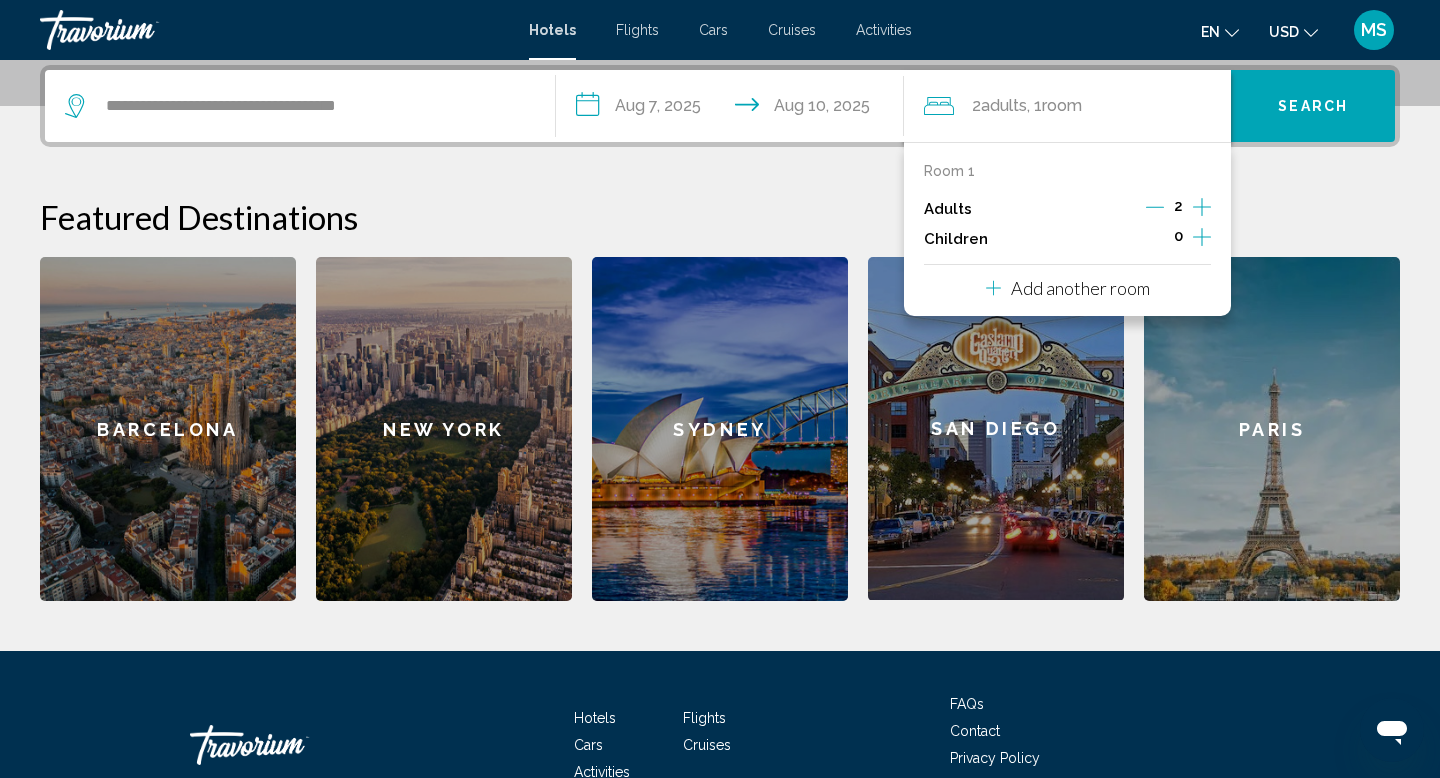 click on "Add another room" at bounding box center [1080, 288] 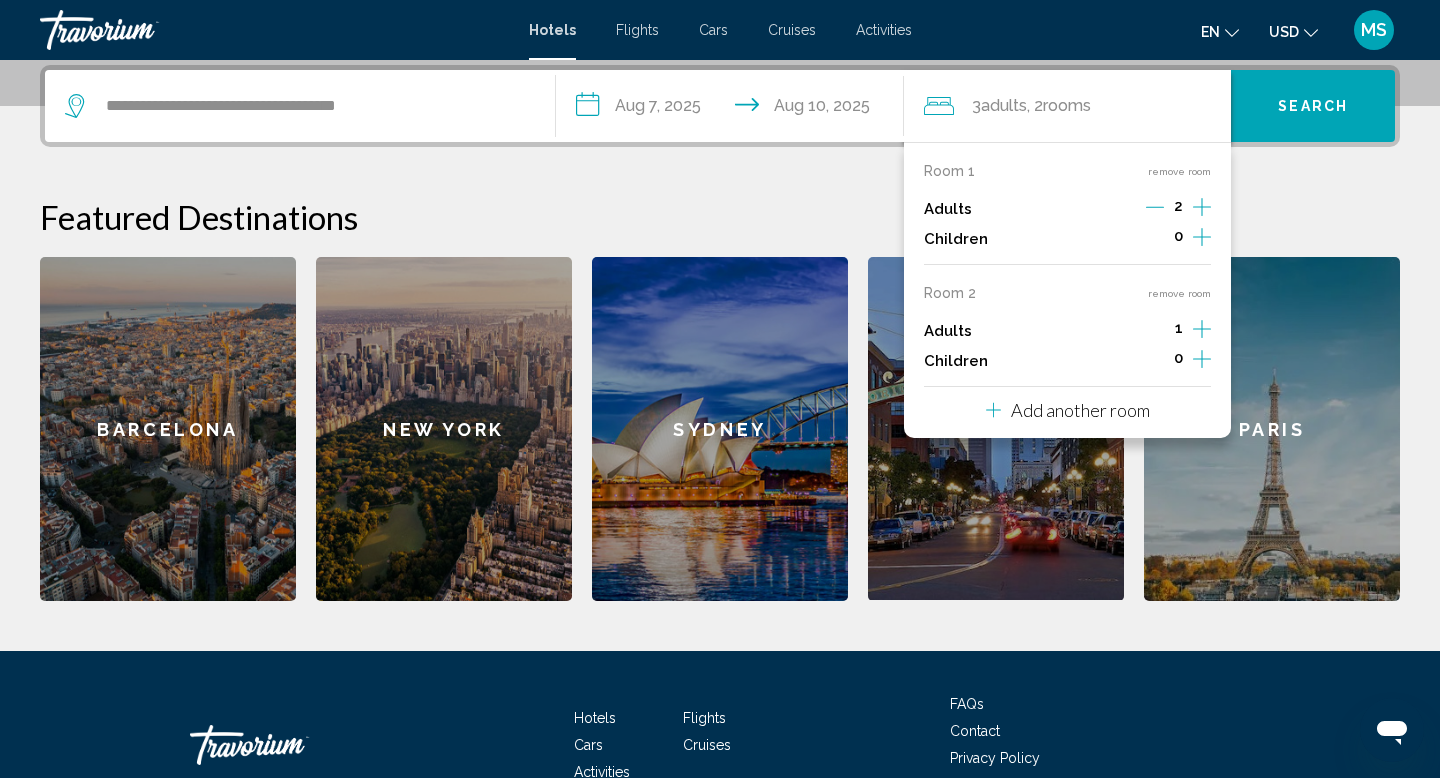 click 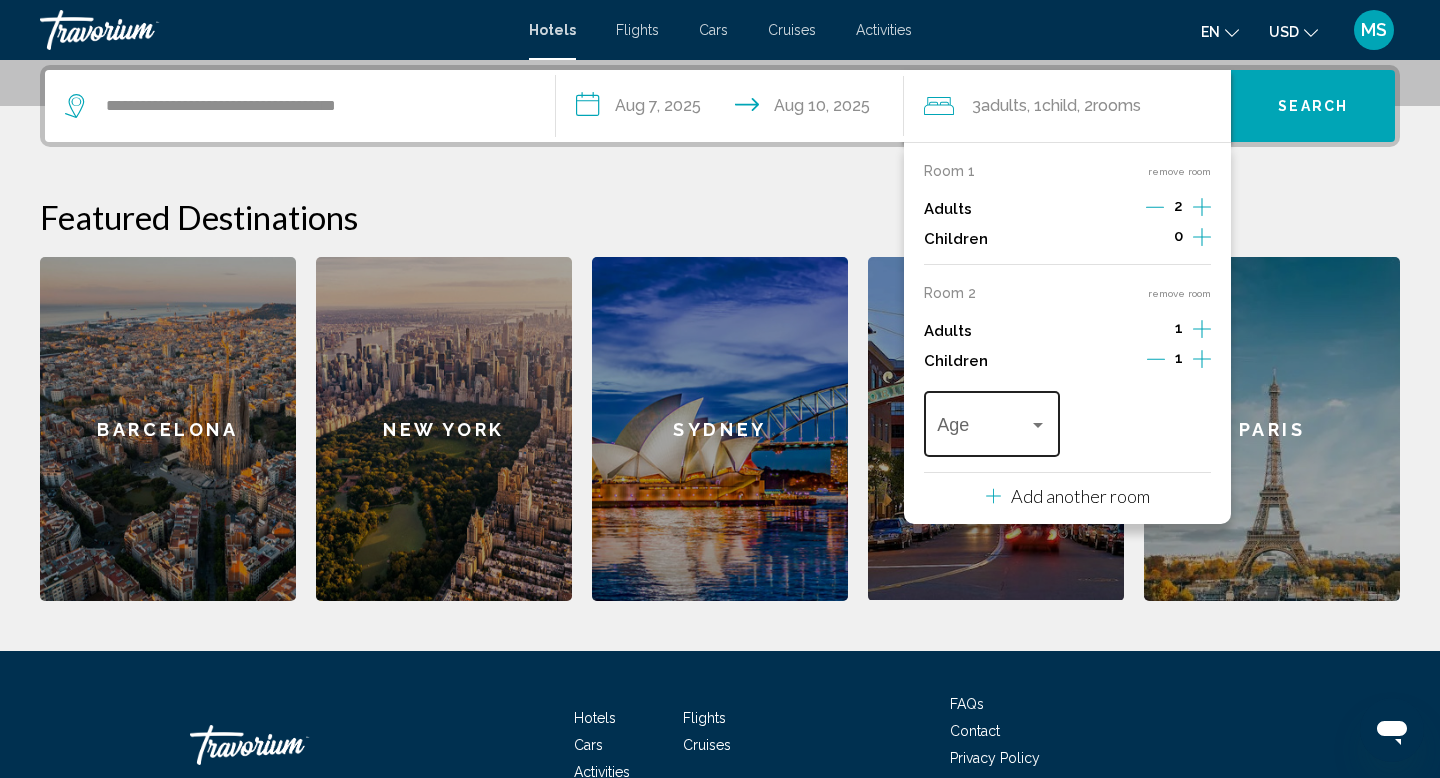 click on "Age" at bounding box center (991, 421) 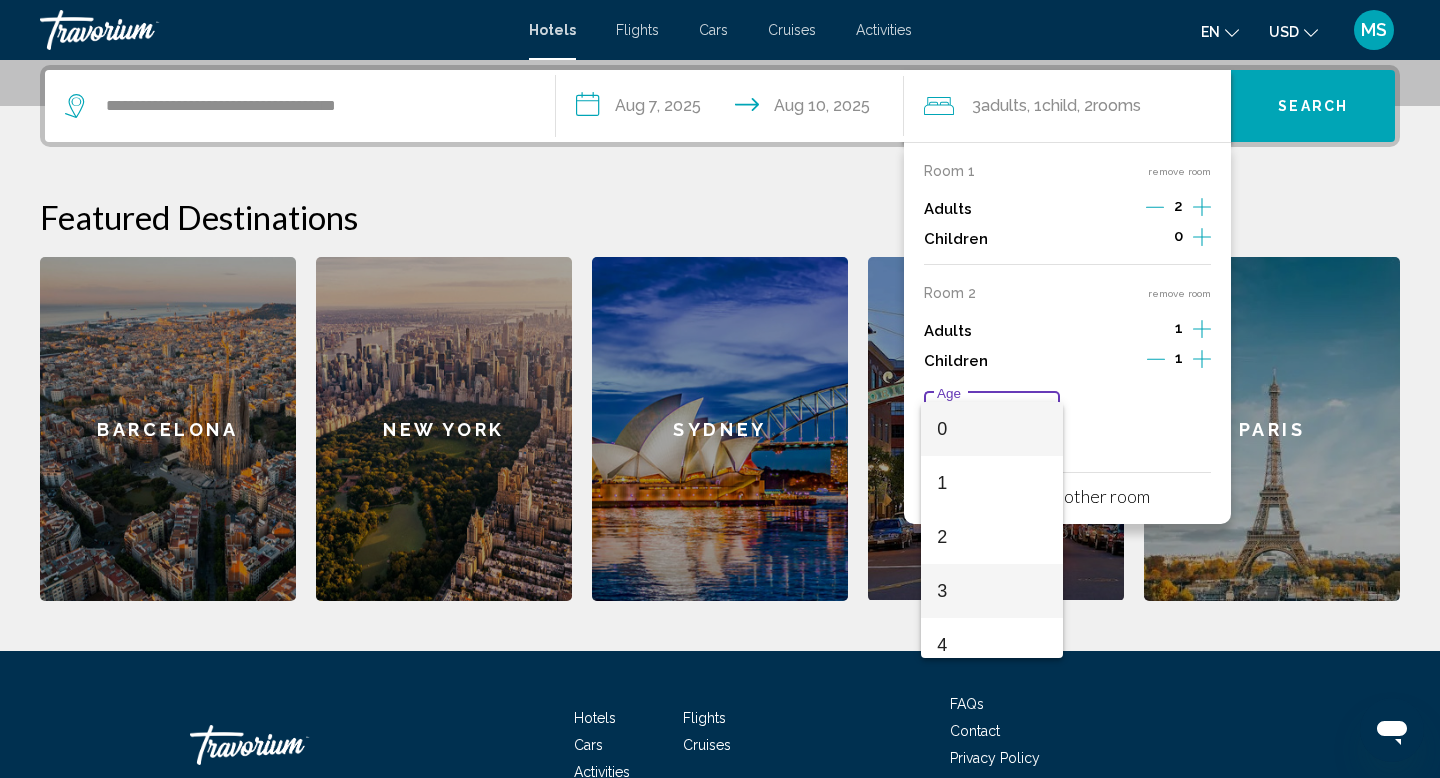 scroll, scrollTop: 716, scrollLeft: 0, axis: vertical 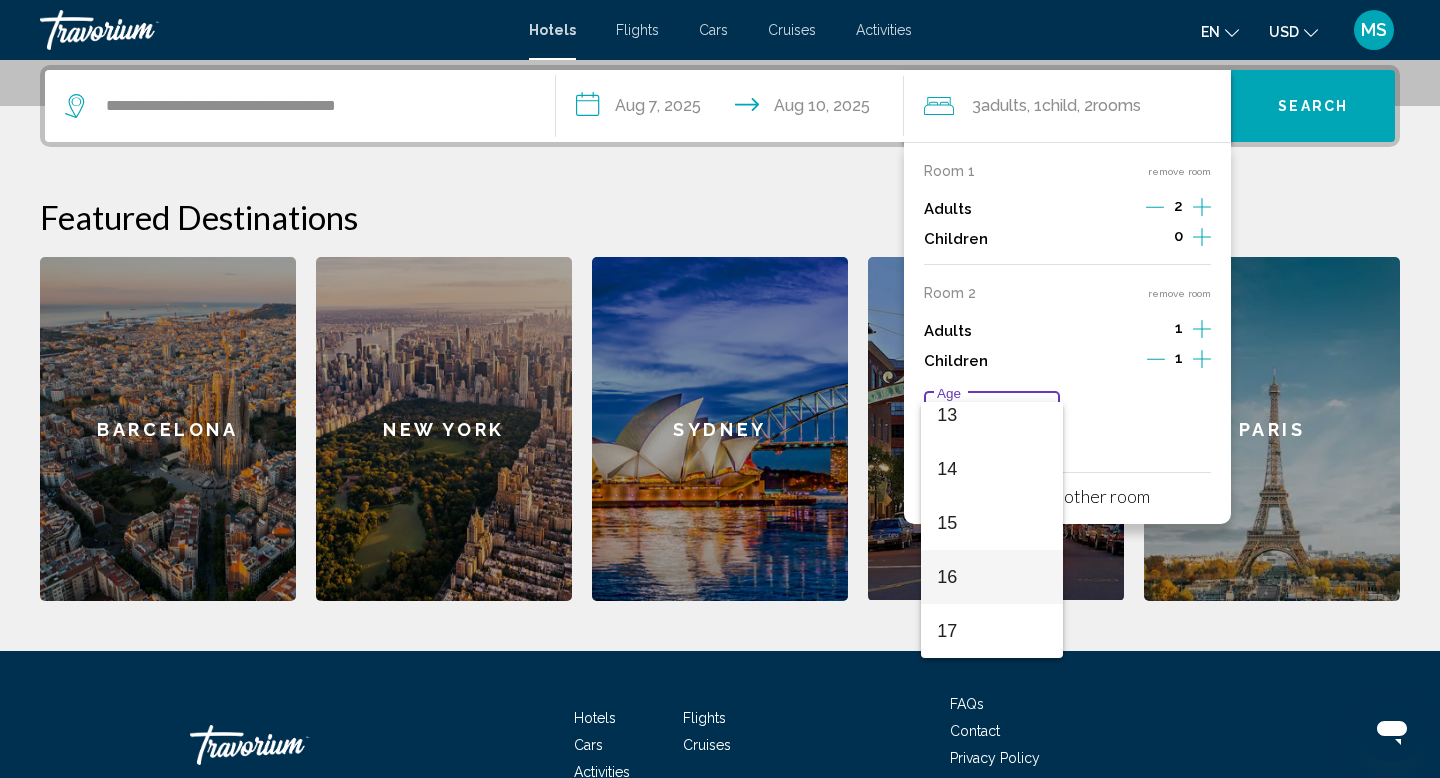 click on "16" at bounding box center [991, 577] 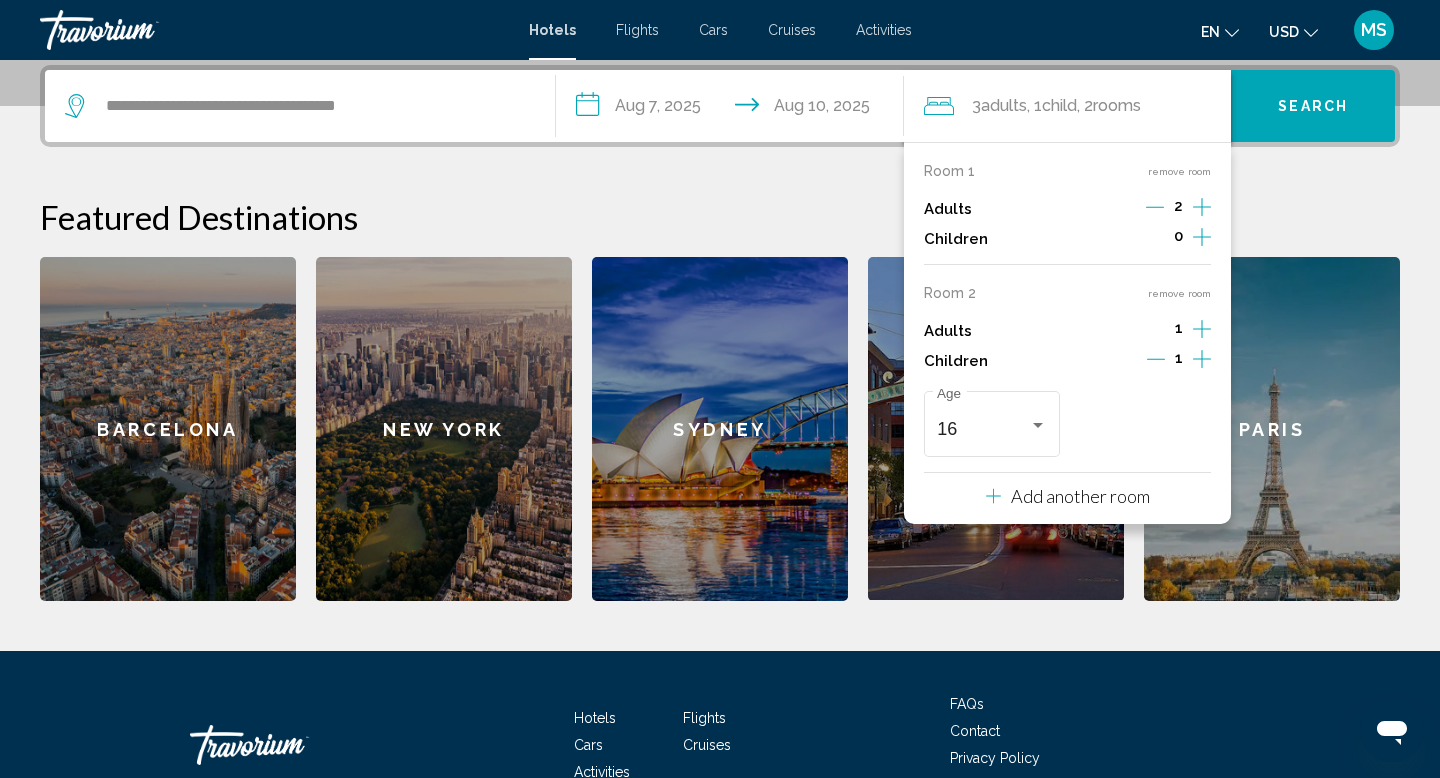 click on "Featured Destinations" at bounding box center (720, 217) 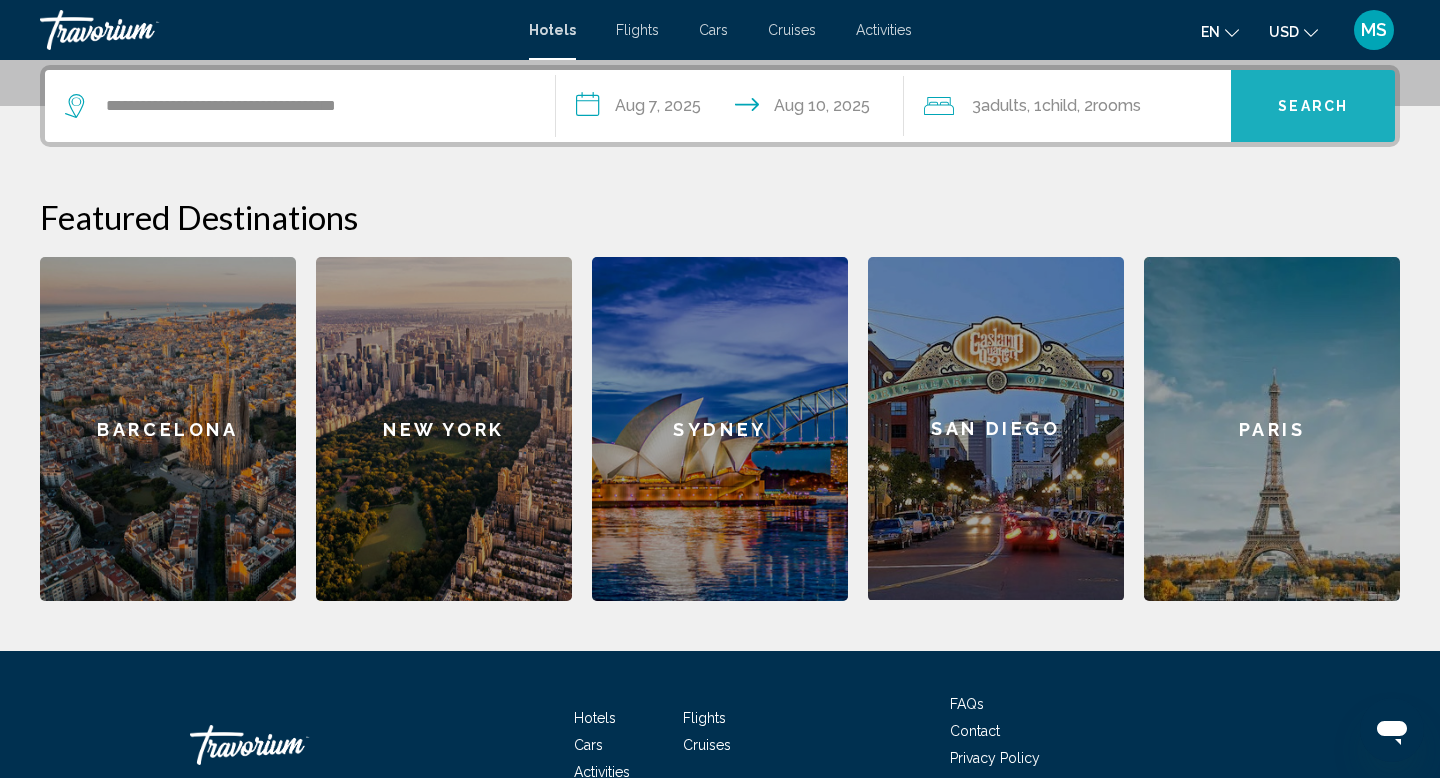 click on "Search" at bounding box center [1313, 106] 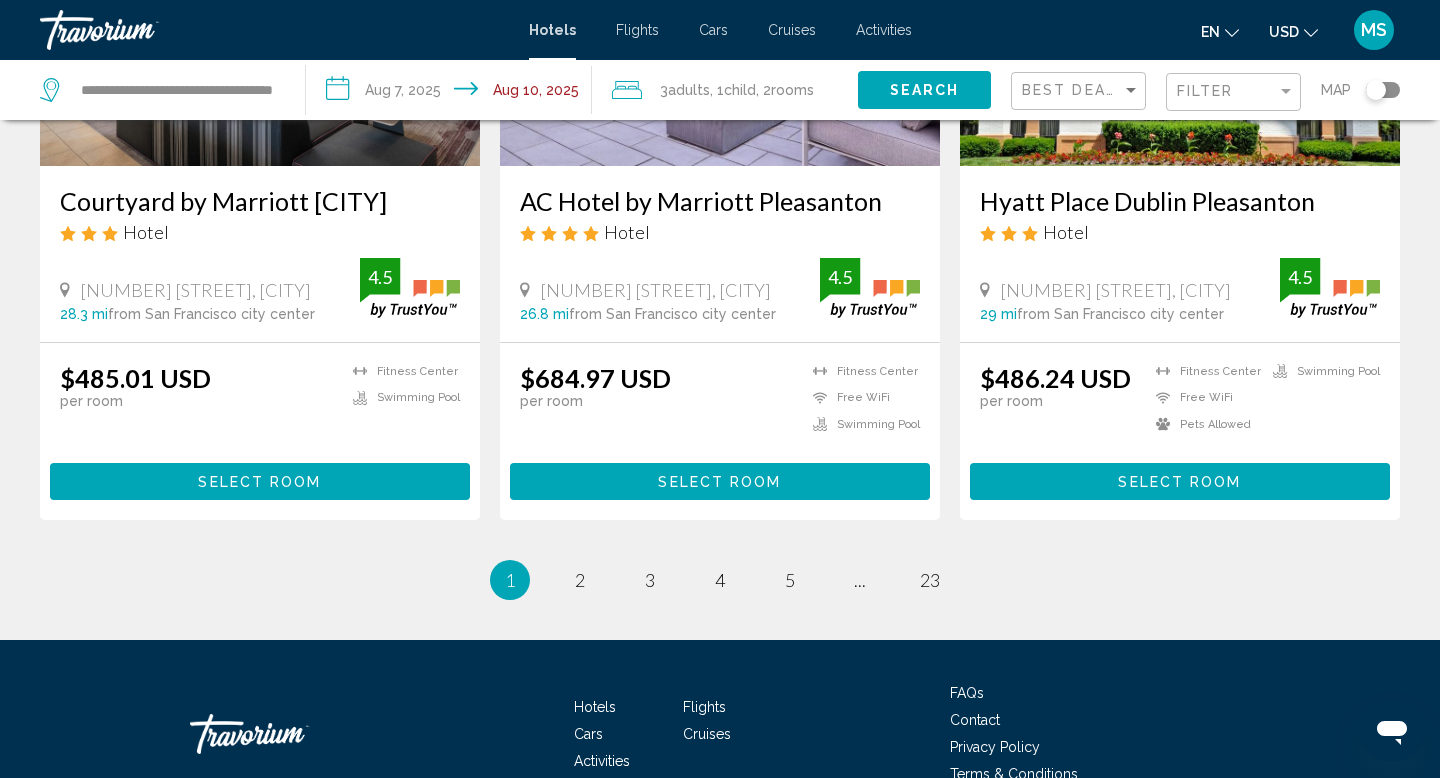scroll, scrollTop: 2623, scrollLeft: 0, axis: vertical 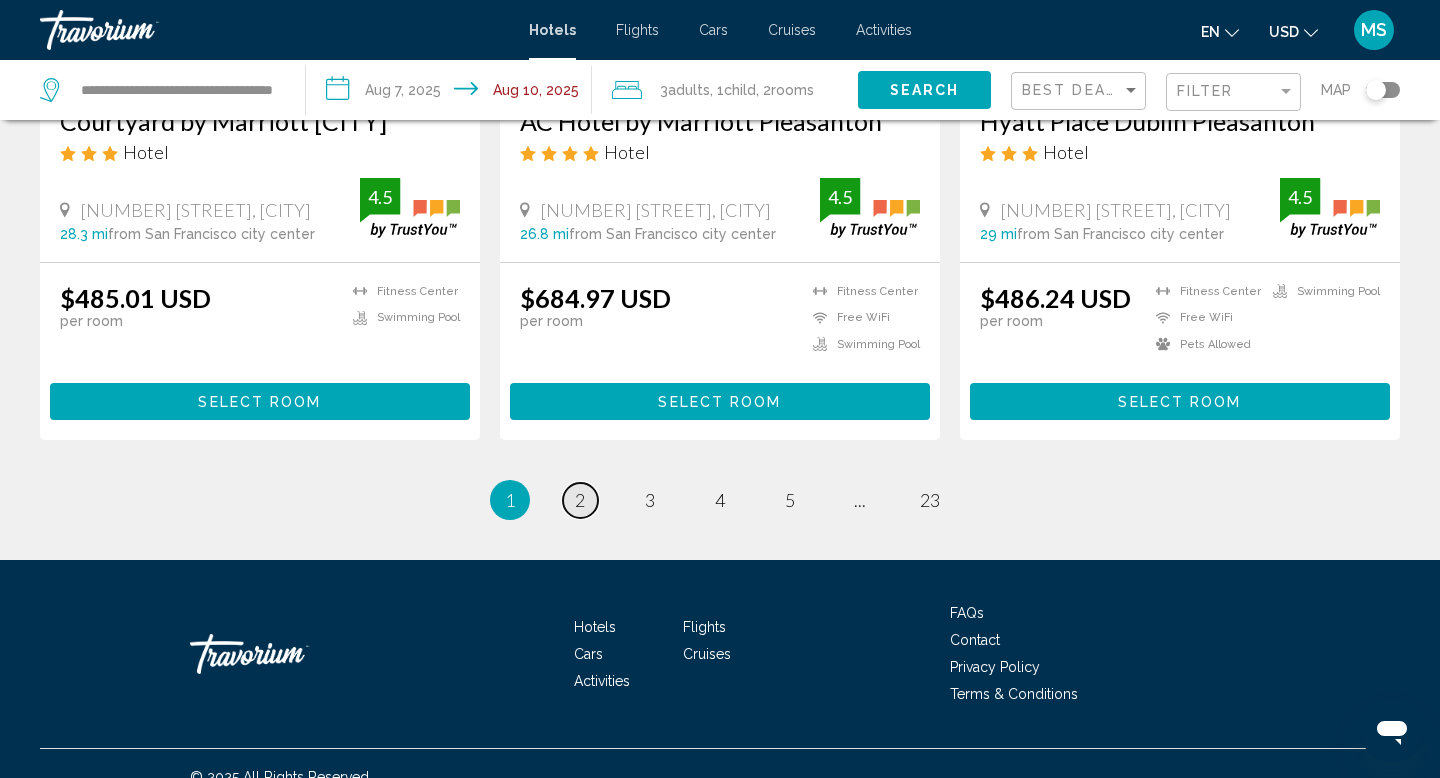 click on "2" at bounding box center [580, 500] 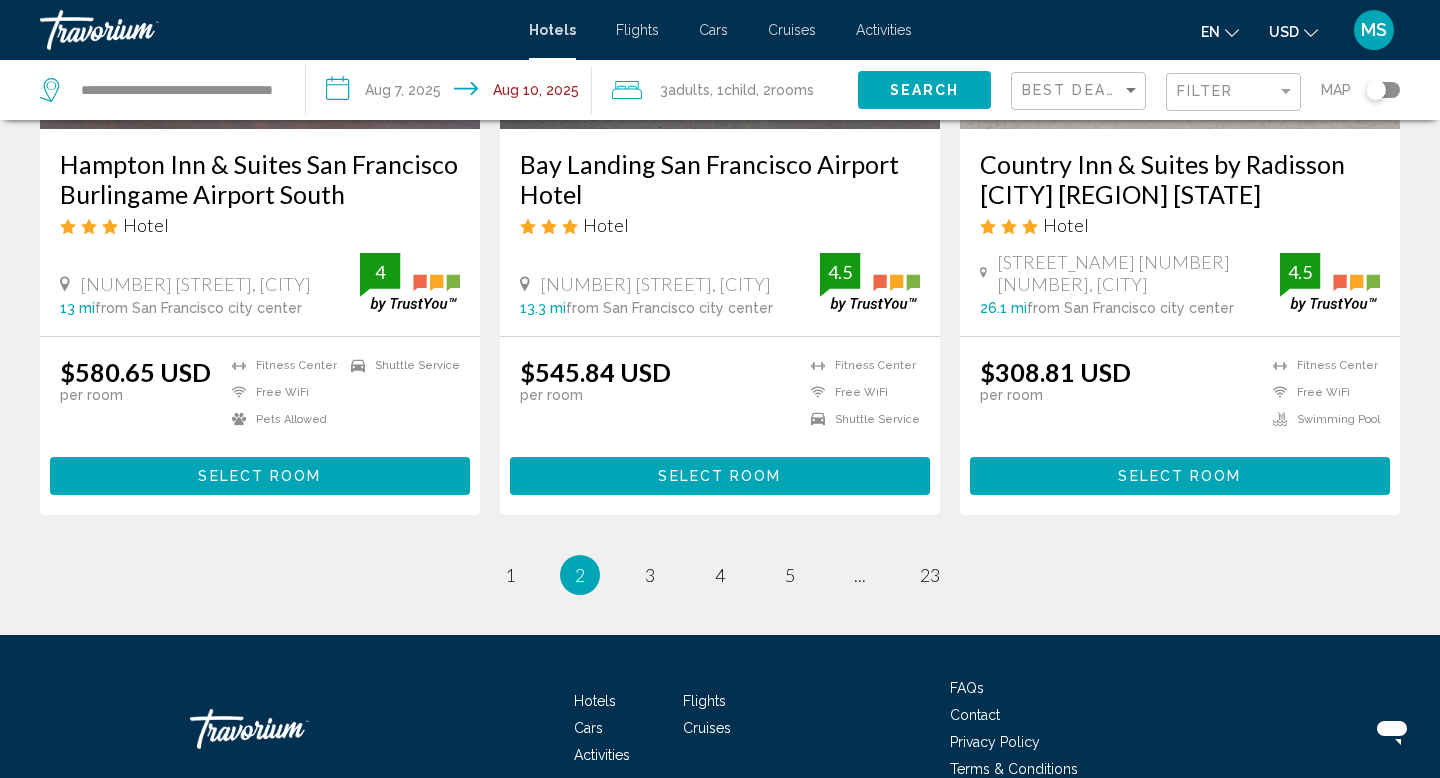 scroll, scrollTop: 2681, scrollLeft: 0, axis: vertical 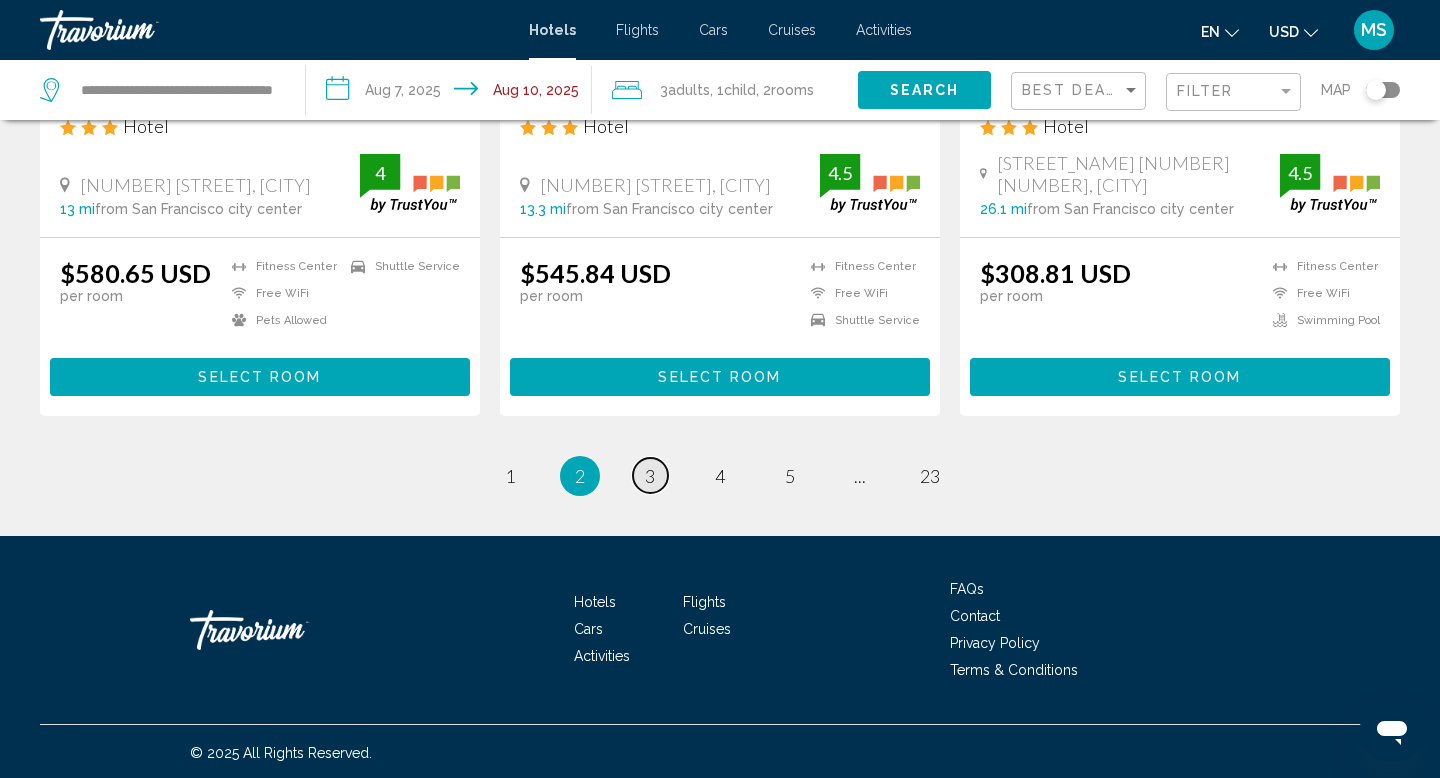 click on "page  3" at bounding box center (650, 475) 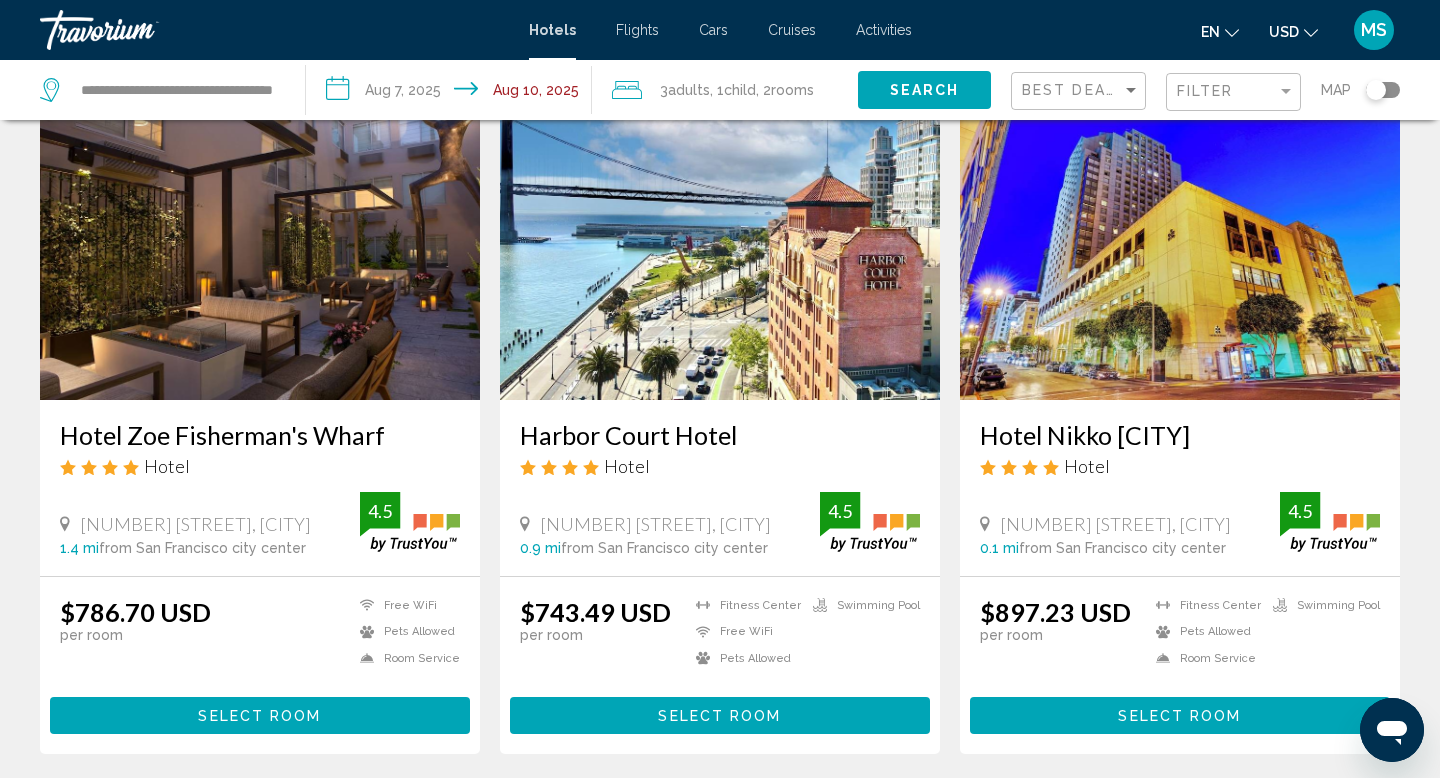 scroll, scrollTop: 2399, scrollLeft: 0, axis: vertical 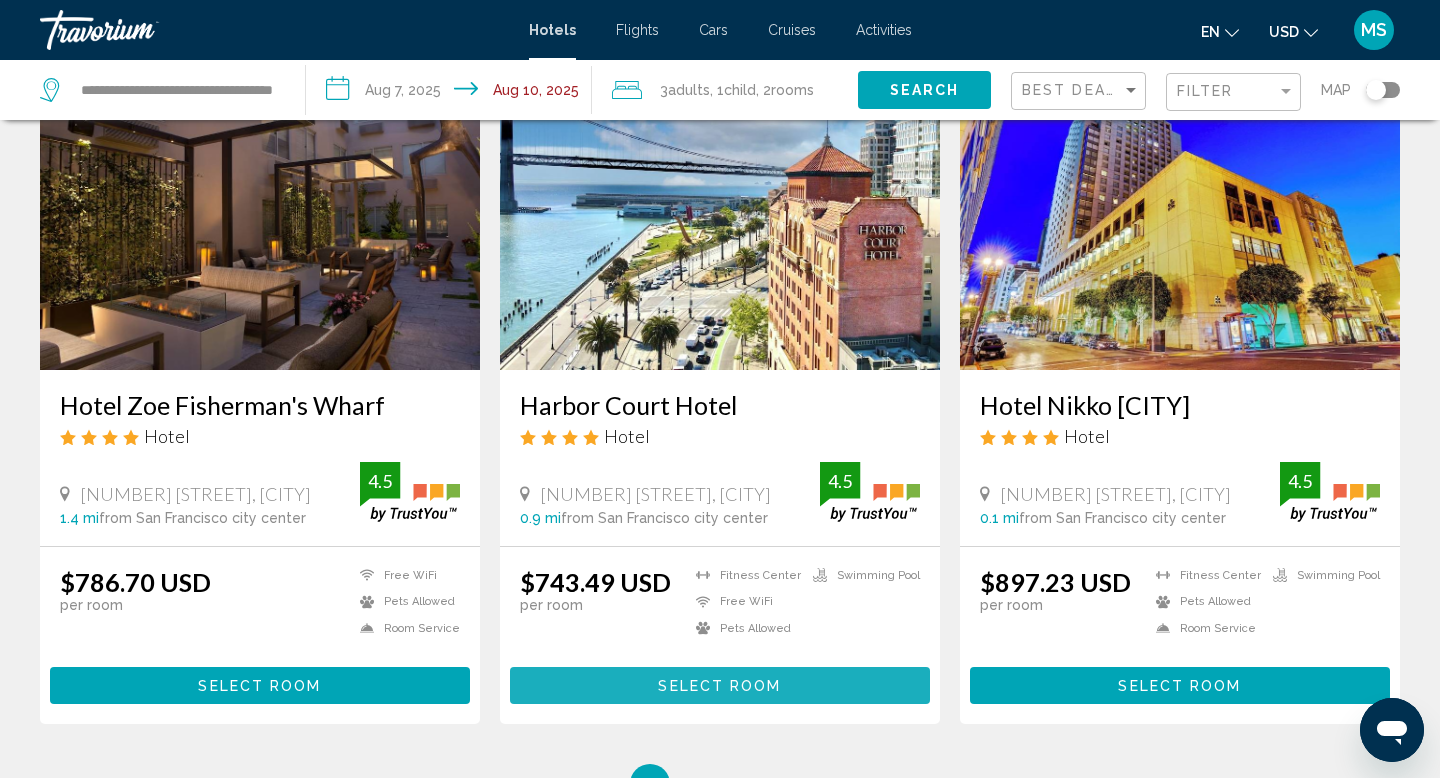click on "Select Room" at bounding box center [719, 686] 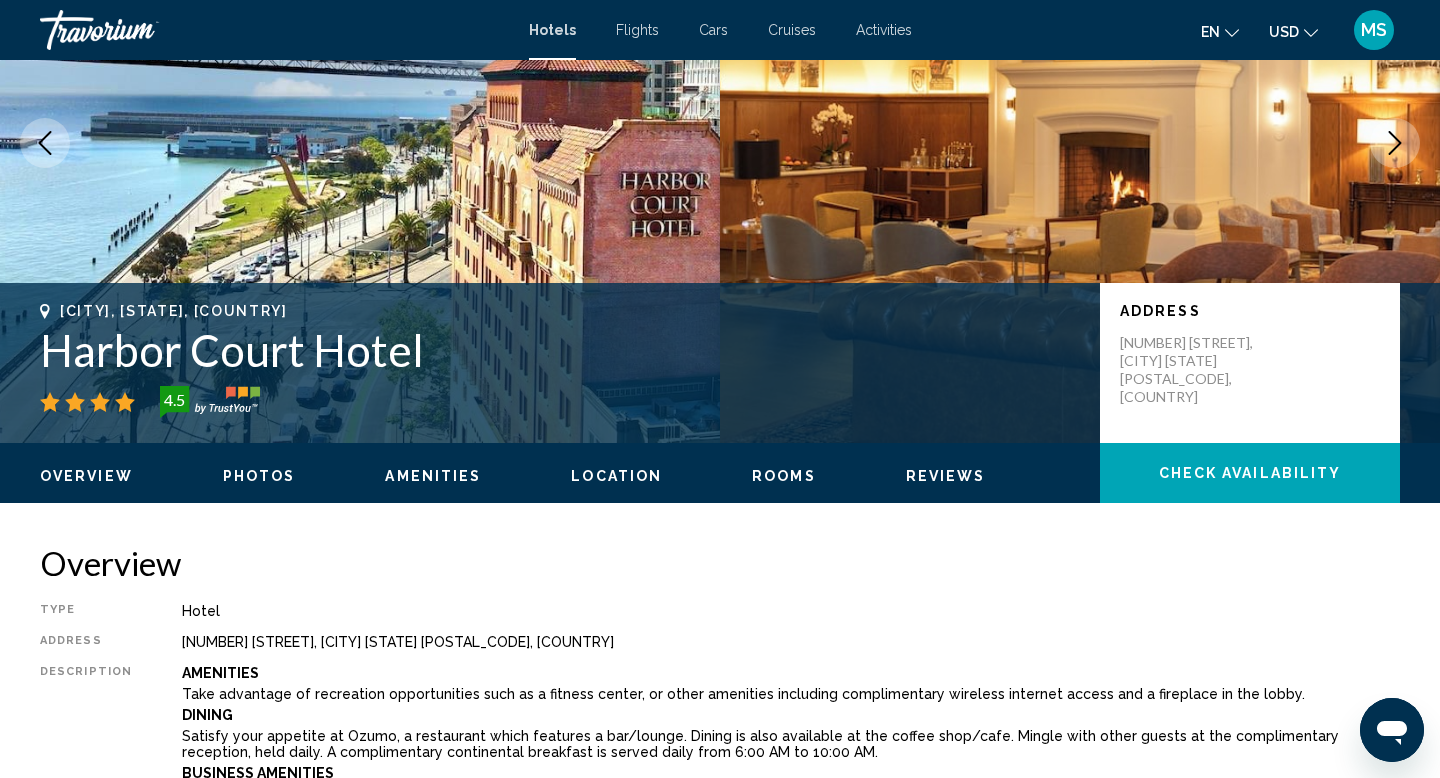 scroll, scrollTop: 120, scrollLeft: 0, axis: vertical 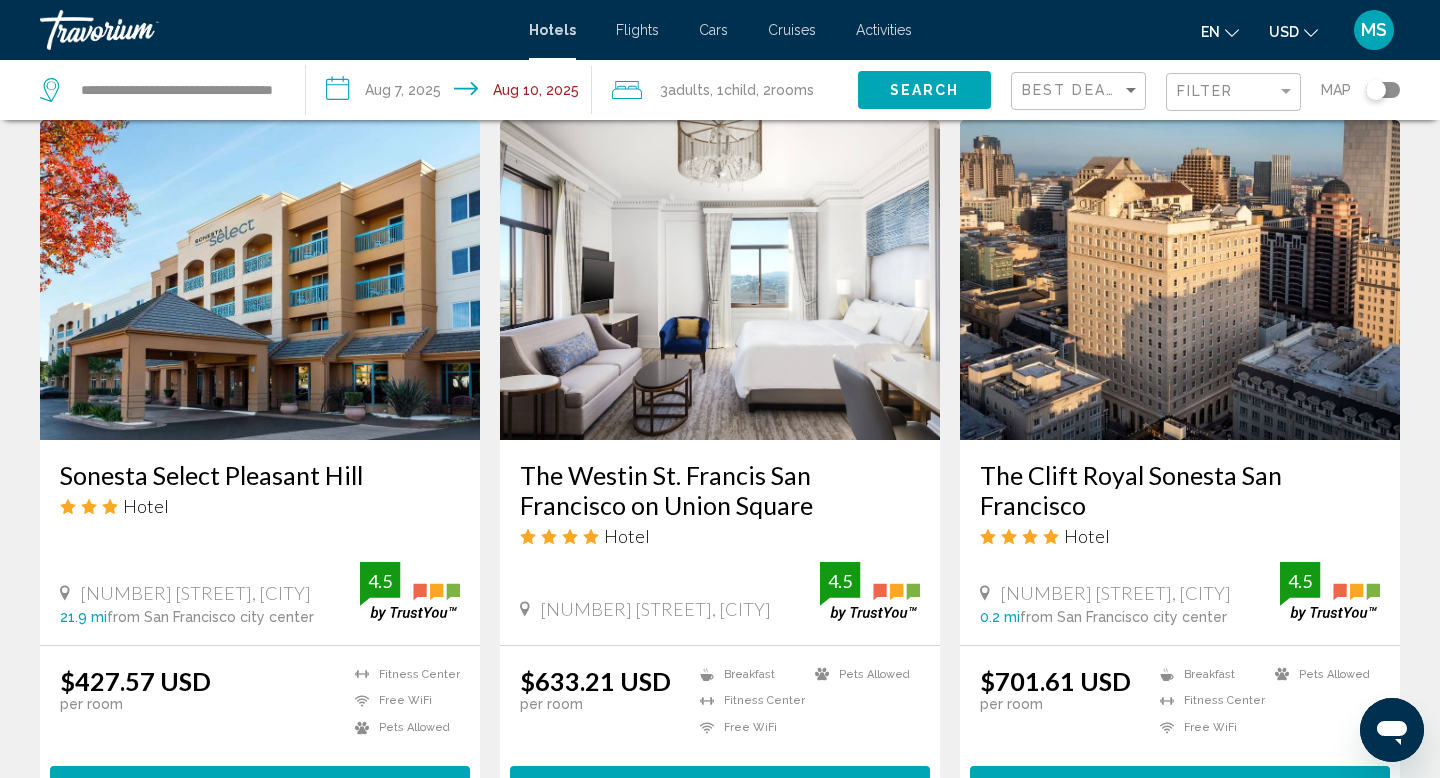 click on "The Westin St. Francis San Francisco on Union Square" at bounding box center [720, 490] 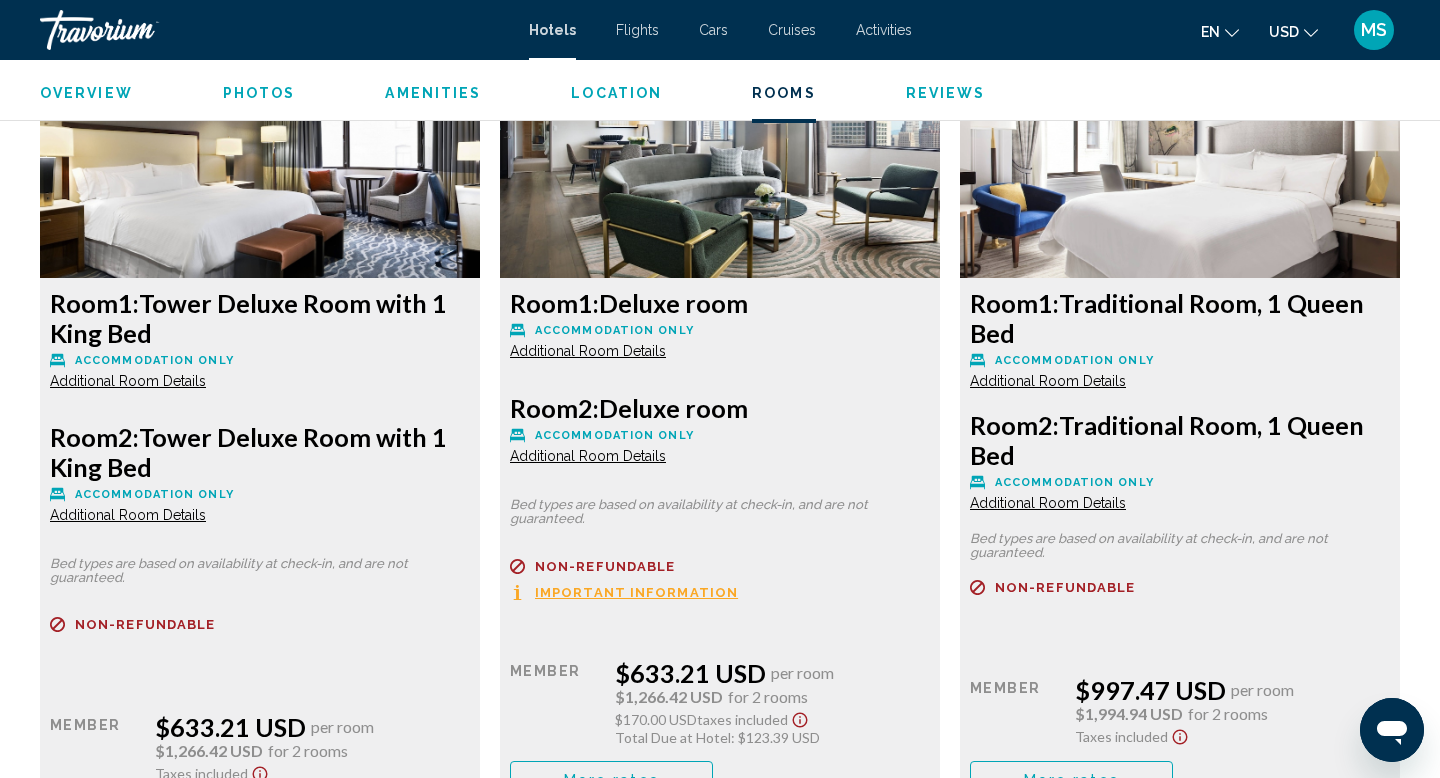 scroll, scrollTop: 2807, scrollLeft: 0, axis: vertical 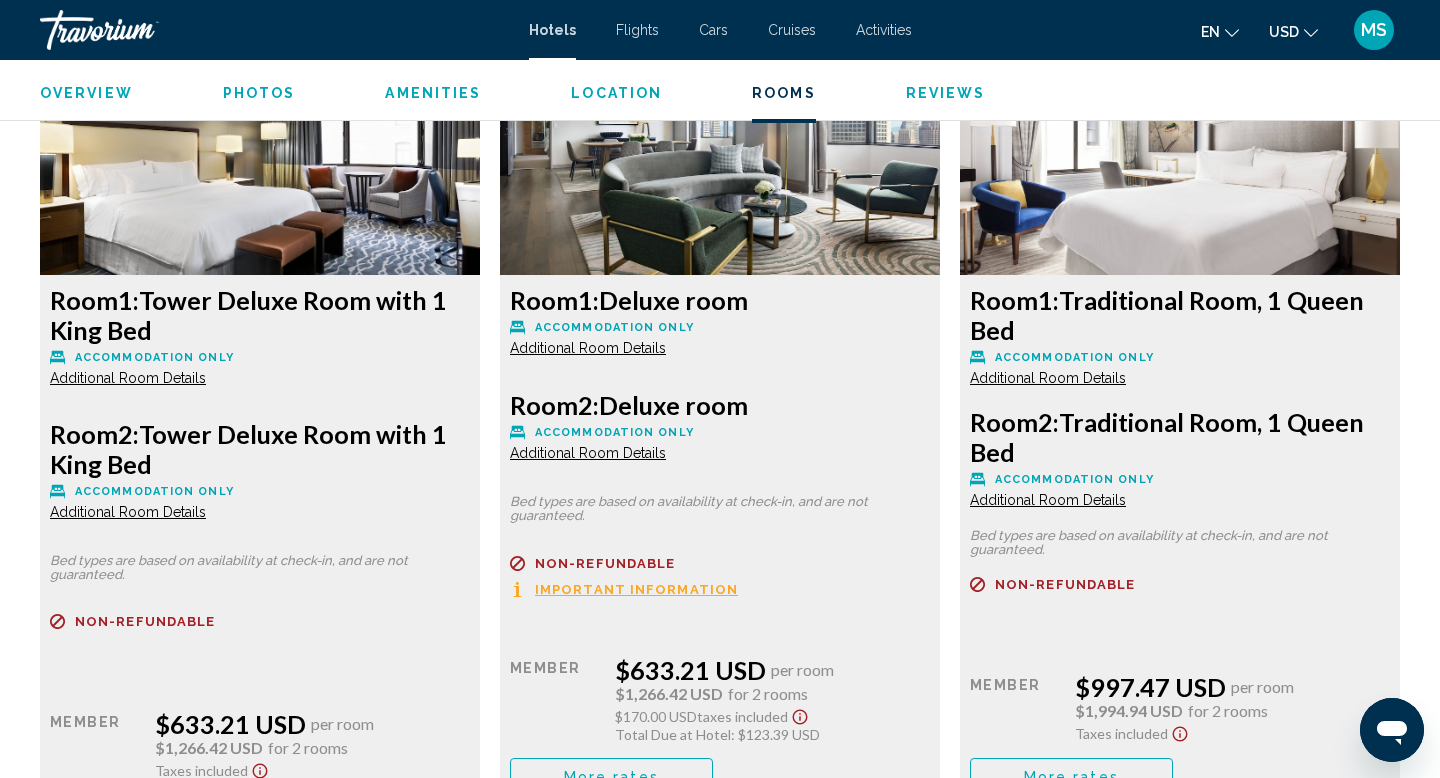 click on "Additional Room Details" at bounding box center (128, 378) 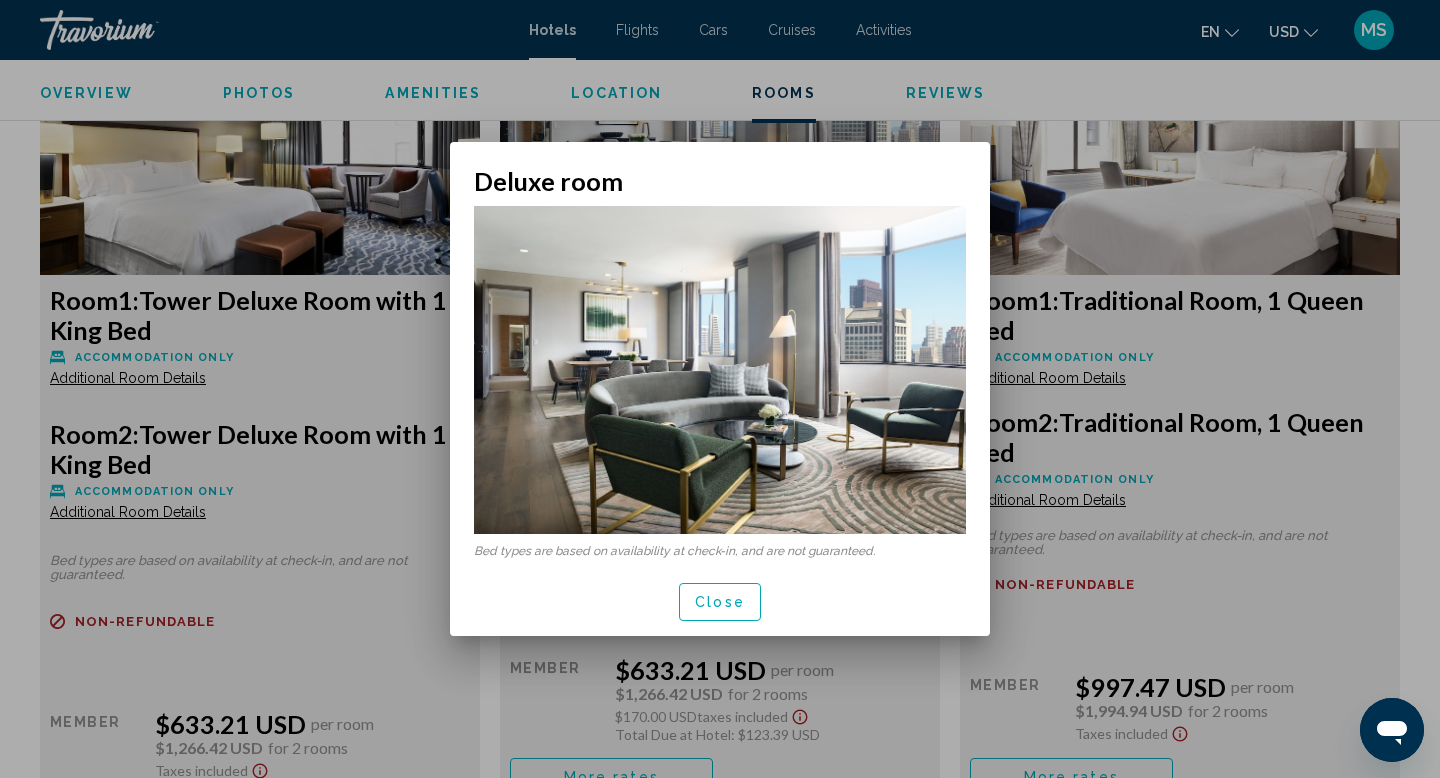 scroll, scrollTop: 0, scrollLeft: 0, axis: both 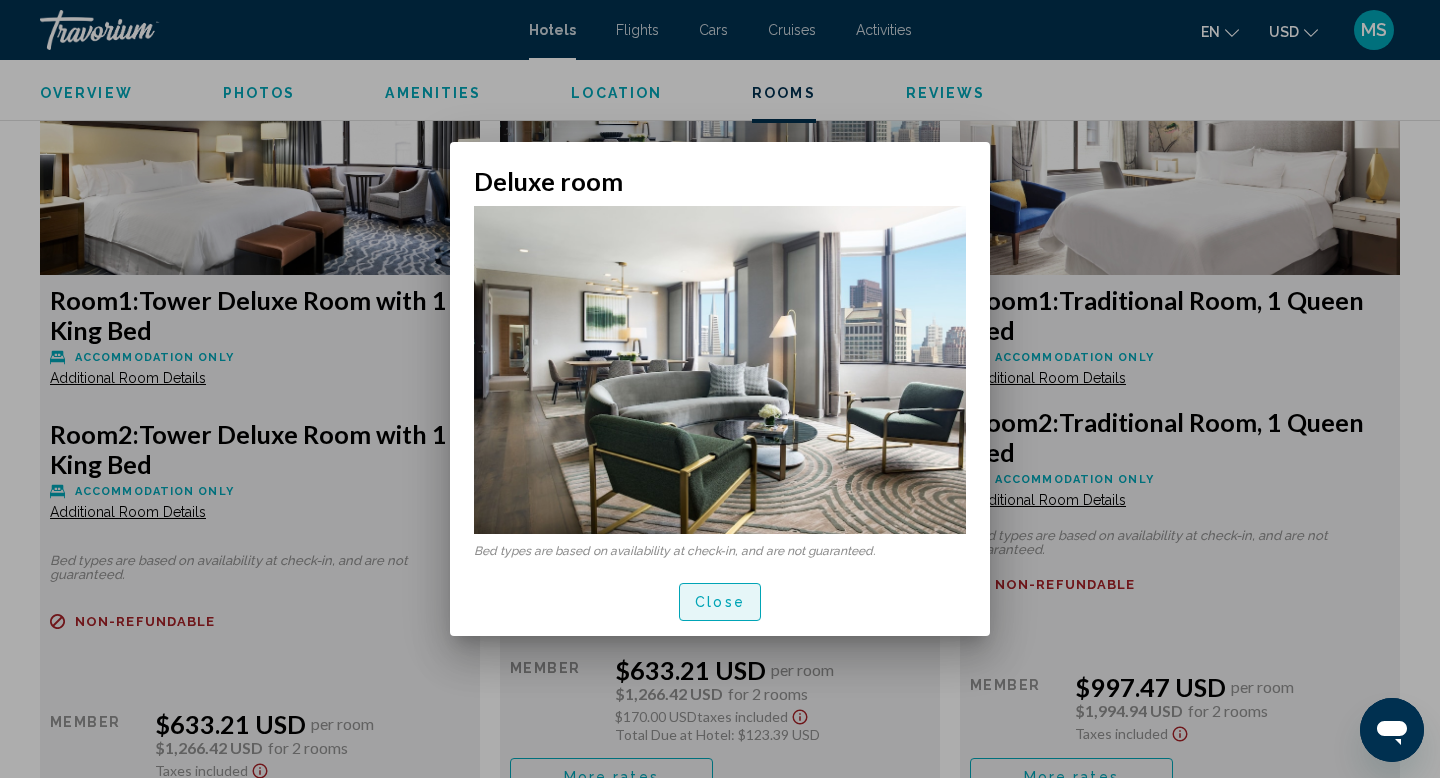 click on "Close" at bounding box center [720, 601] 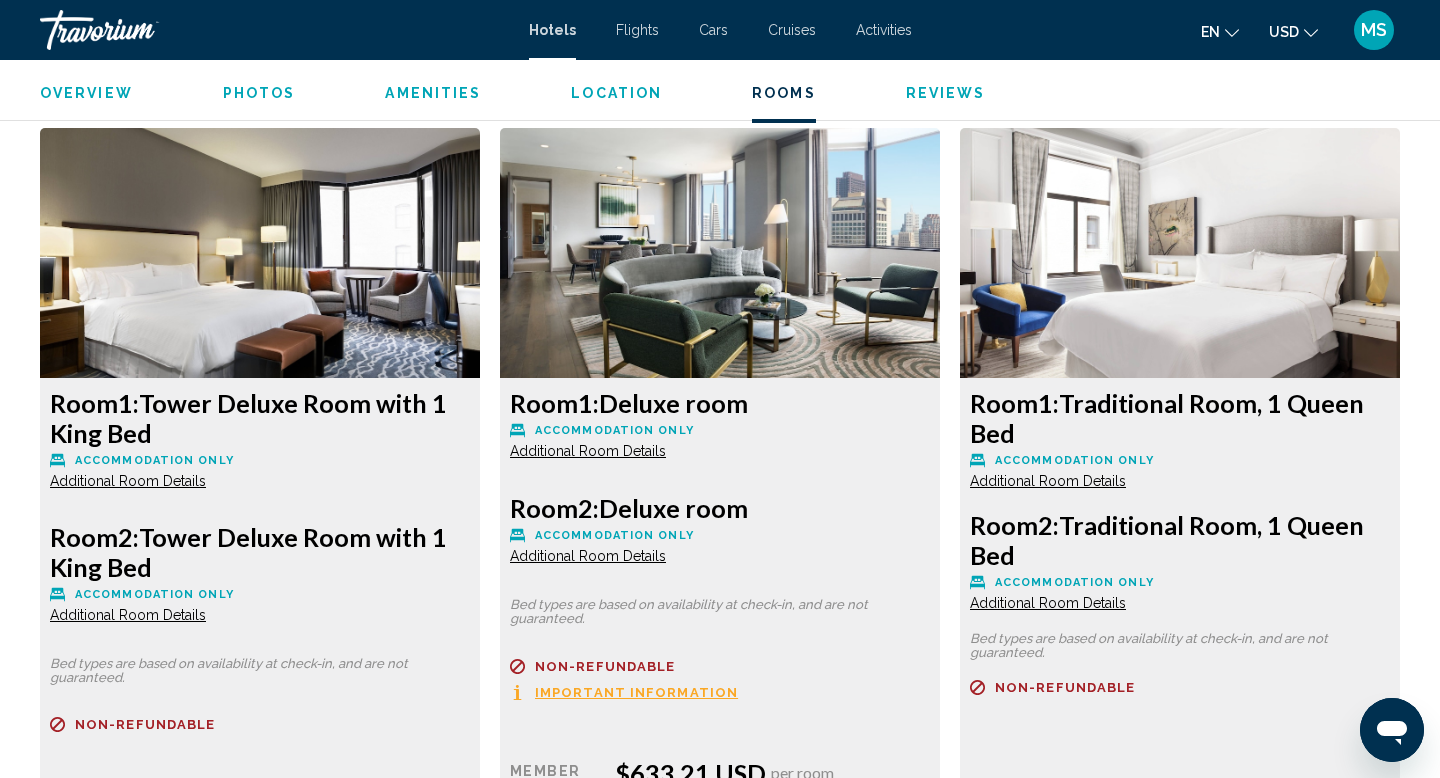 scroll, scrollTop: 2706, scrollLeft: 0, axis: vertical 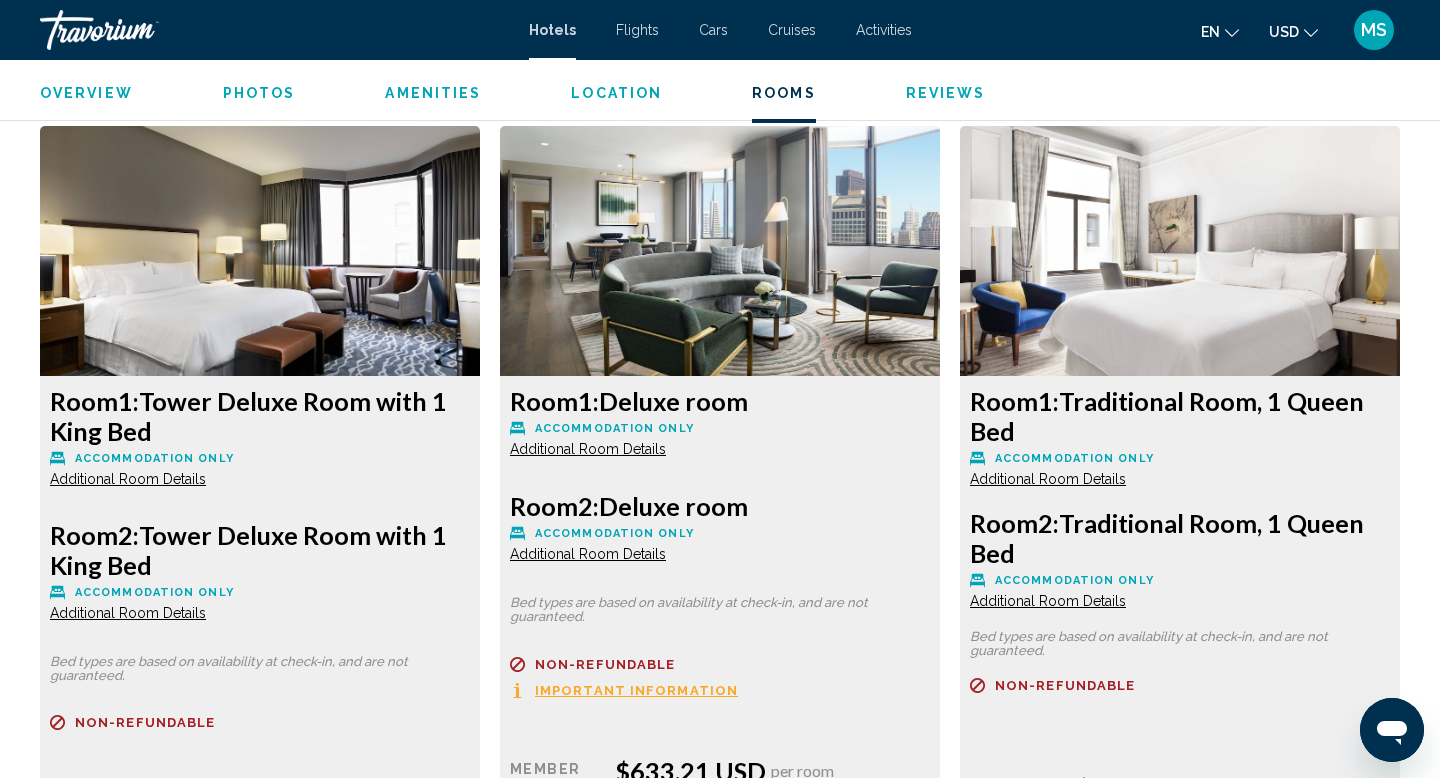 click at bounding box center (260, 251) 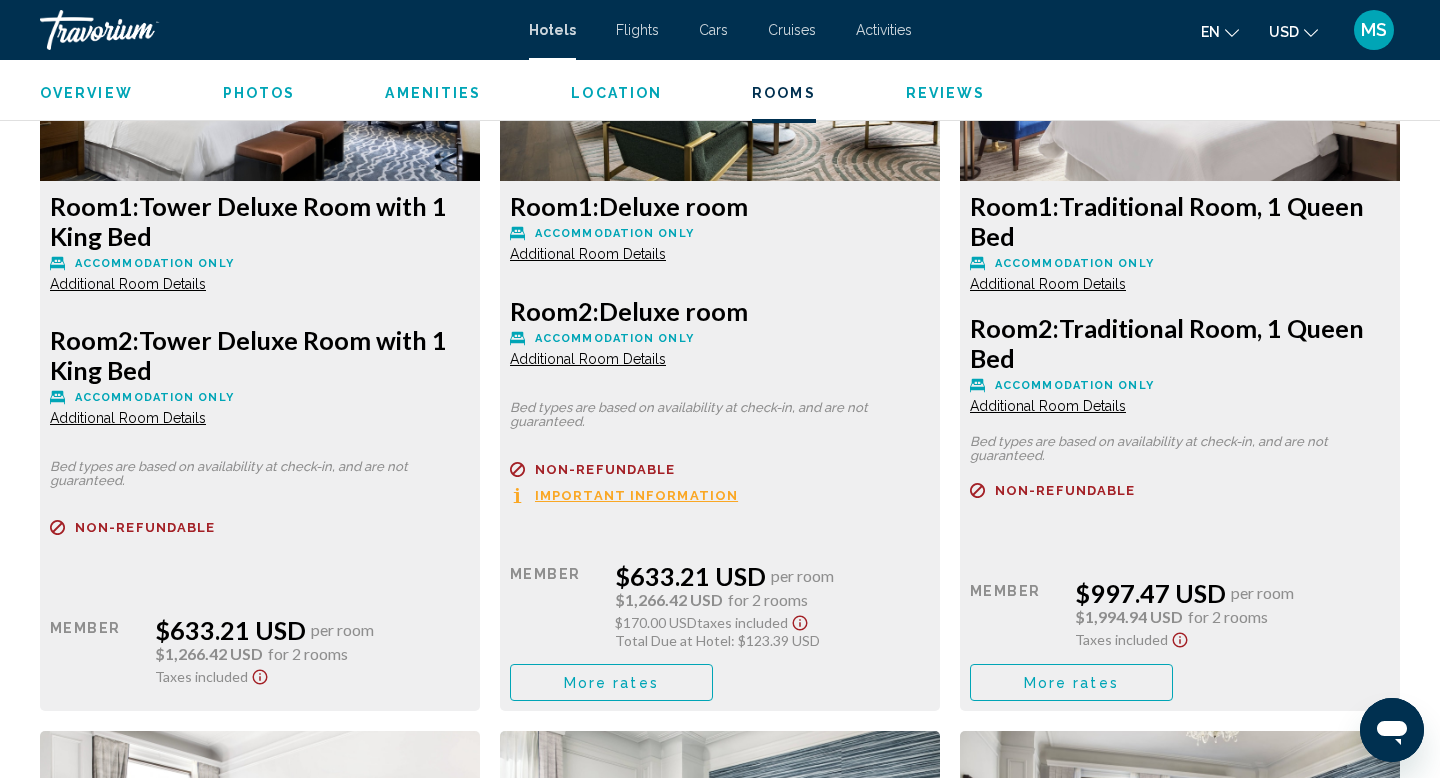 scroll, scrollTop: 2902, scrollLeft: 0, axis: vertical 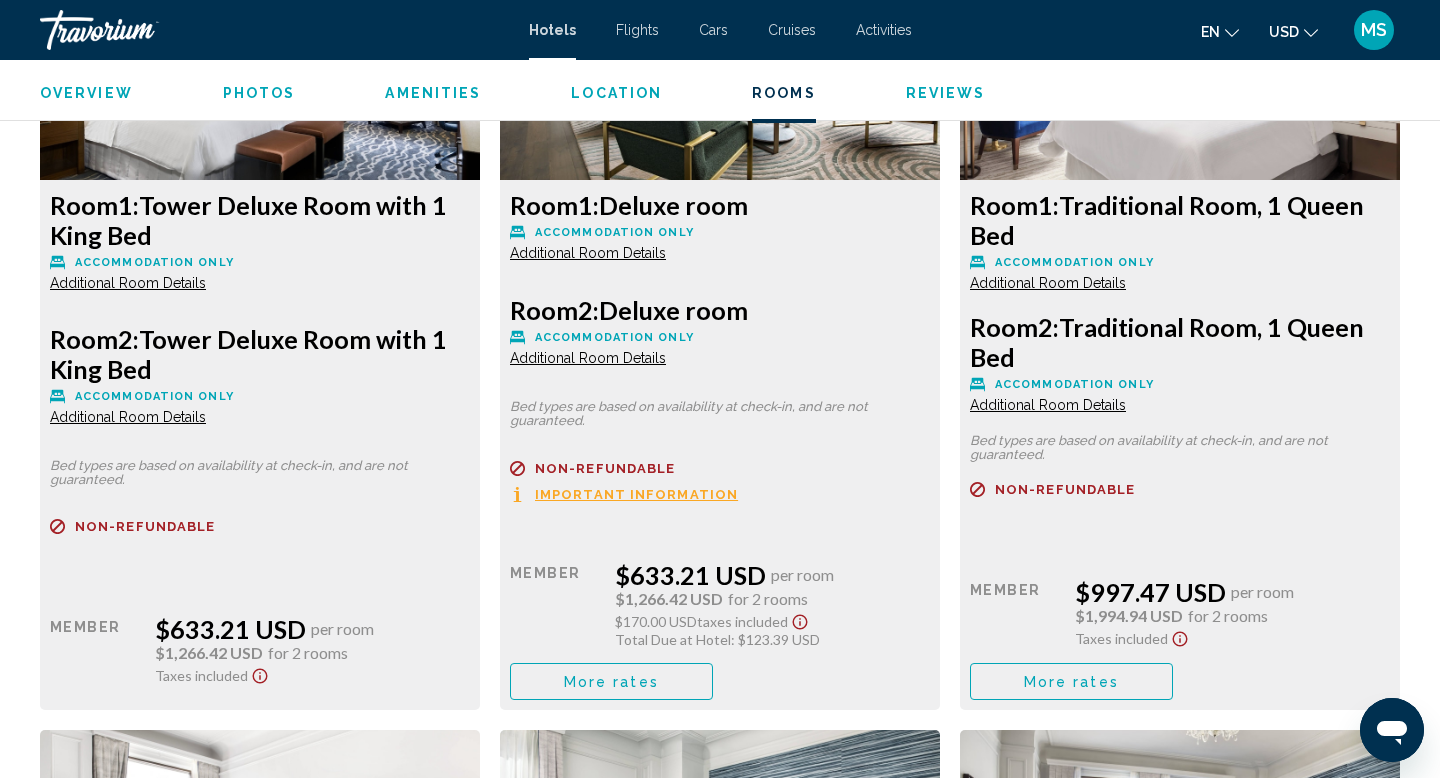 click on "More rates" at bounding box center (611, 682) 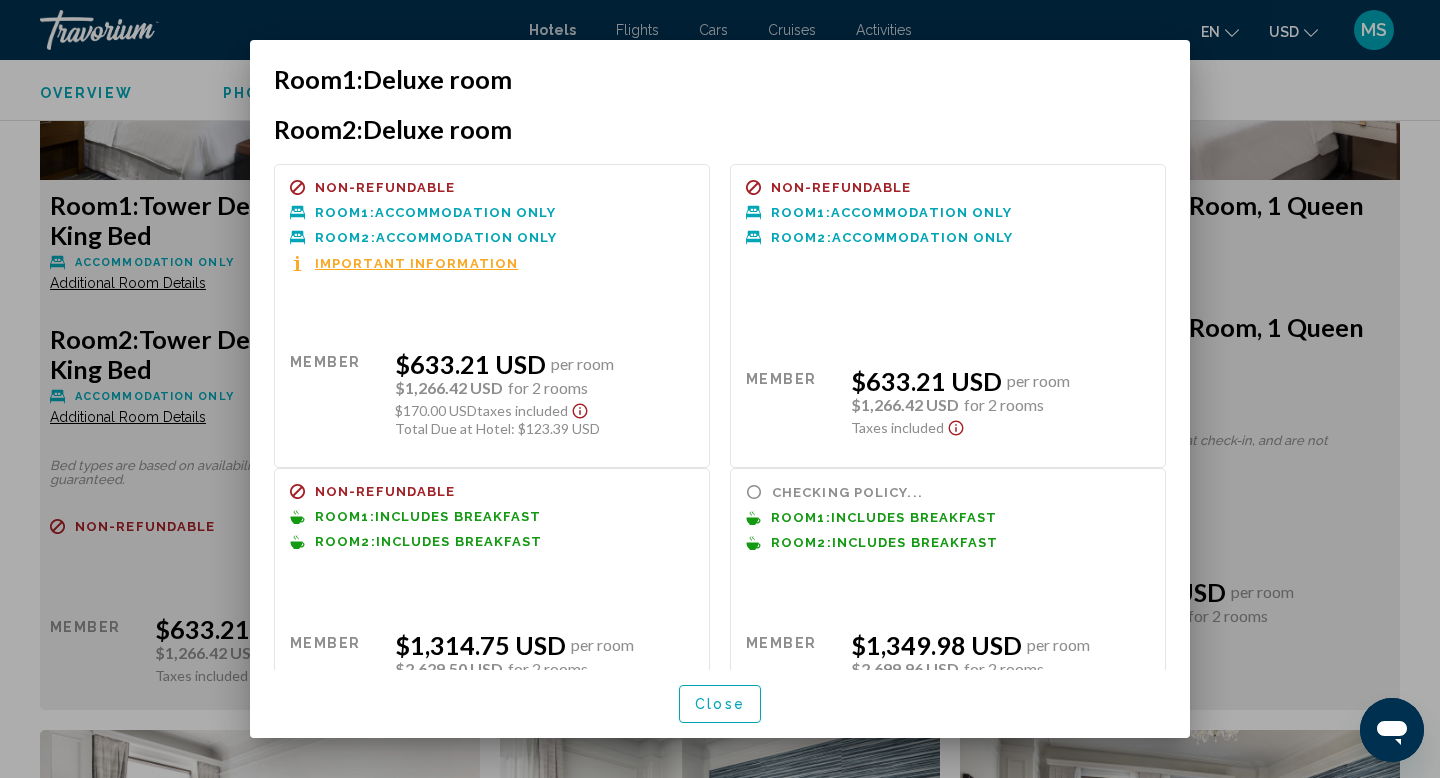 scroll, scrollTop: 0, scrollLeft: 0, axis: both 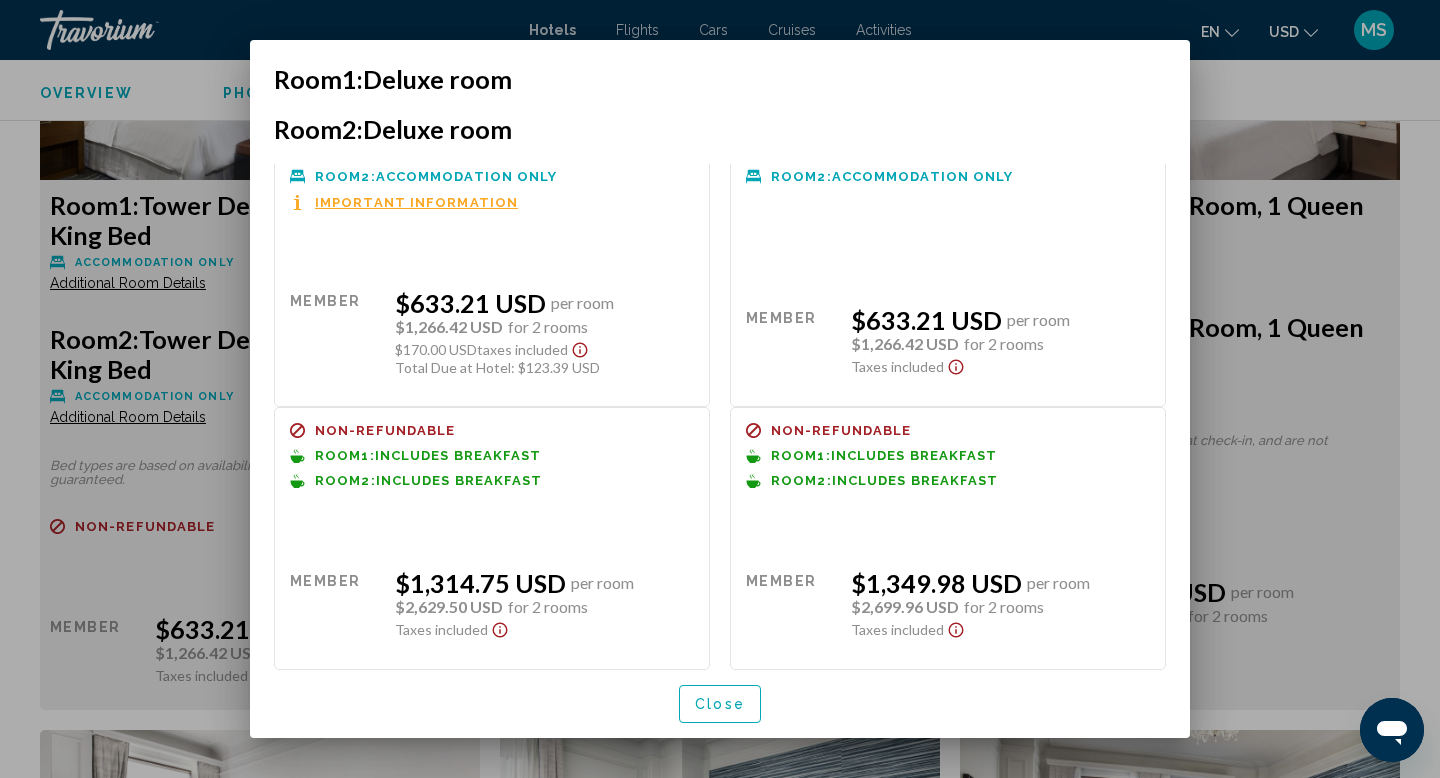 click on "Important Information" at bounding box center (416, 202) 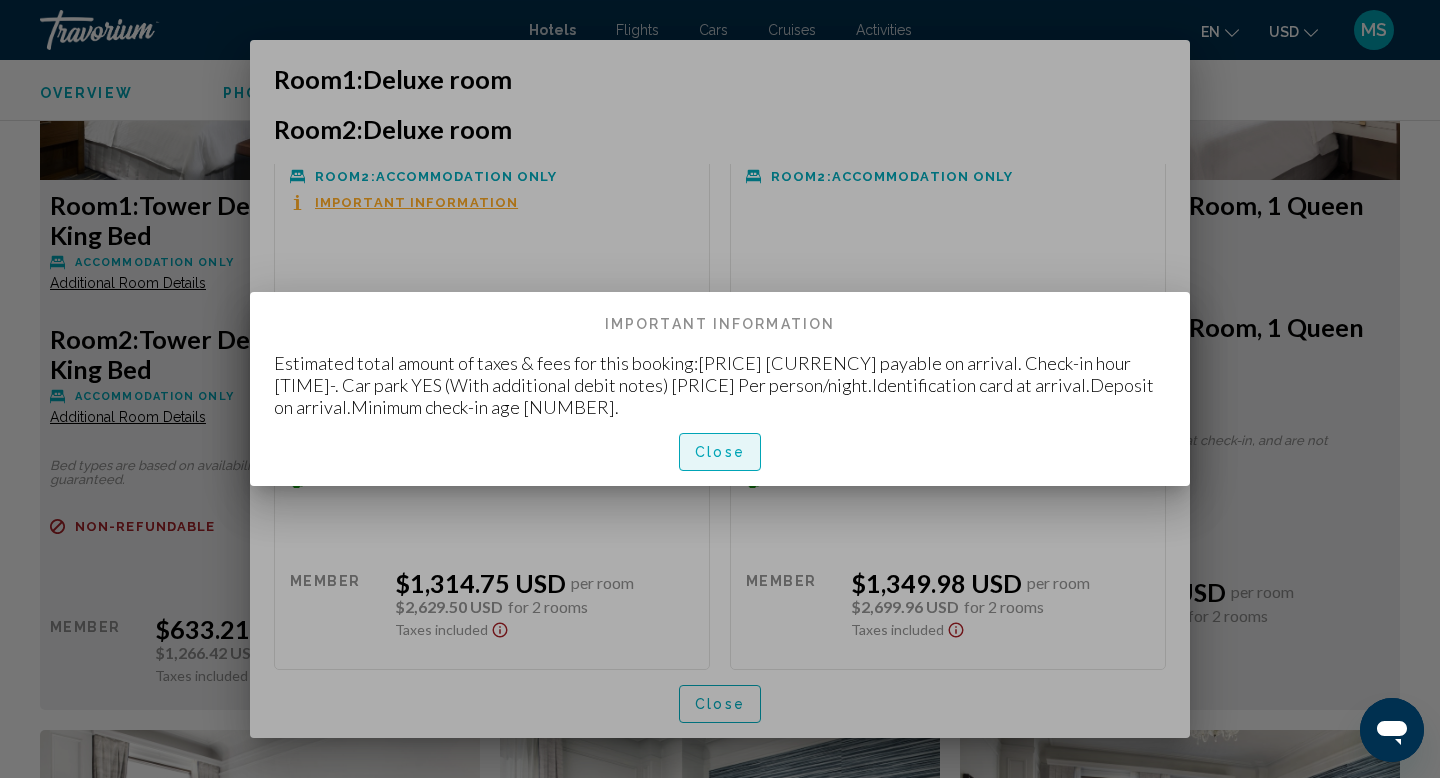 click on "Close" at bounding box center (720, 451) 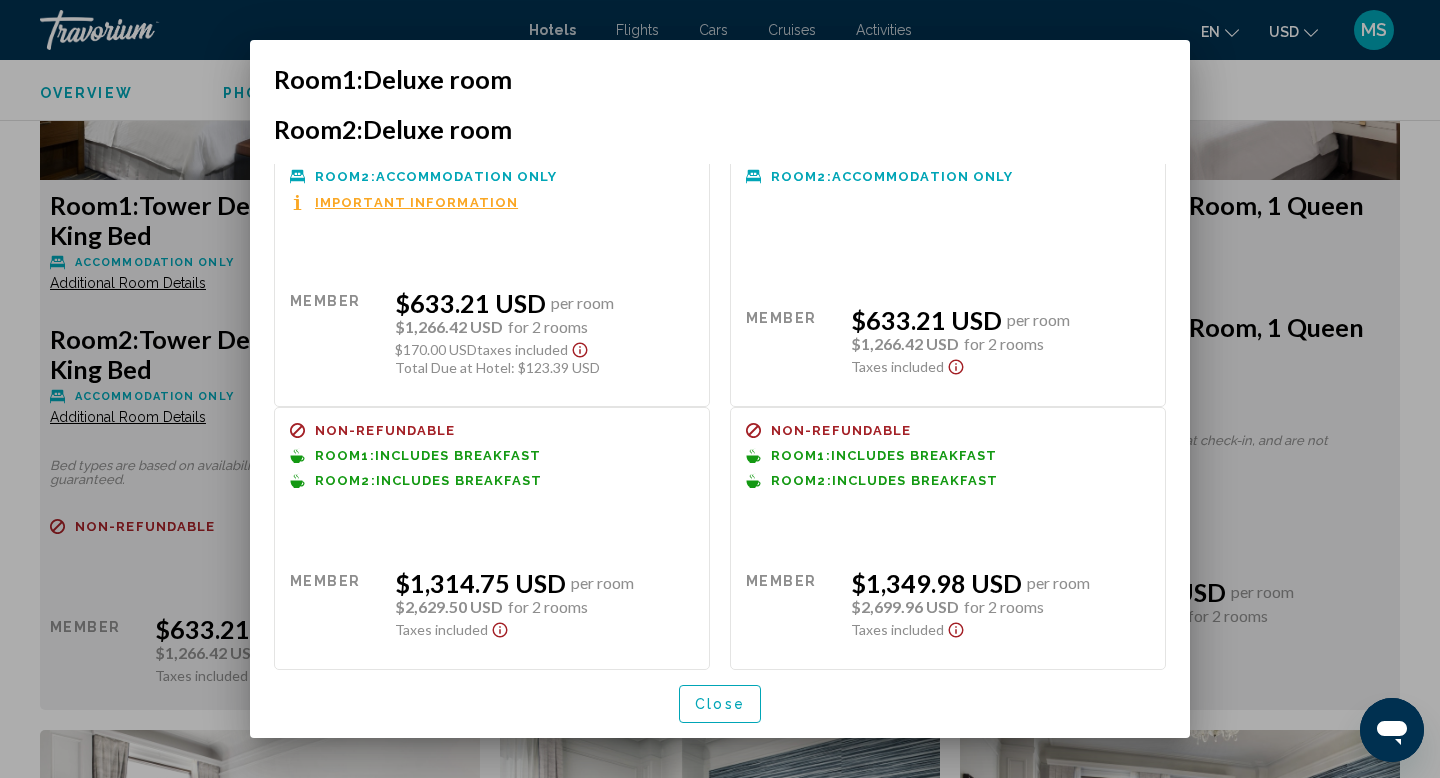 scroll, scrollTop: 0, scrollLeft: 0, axis: both 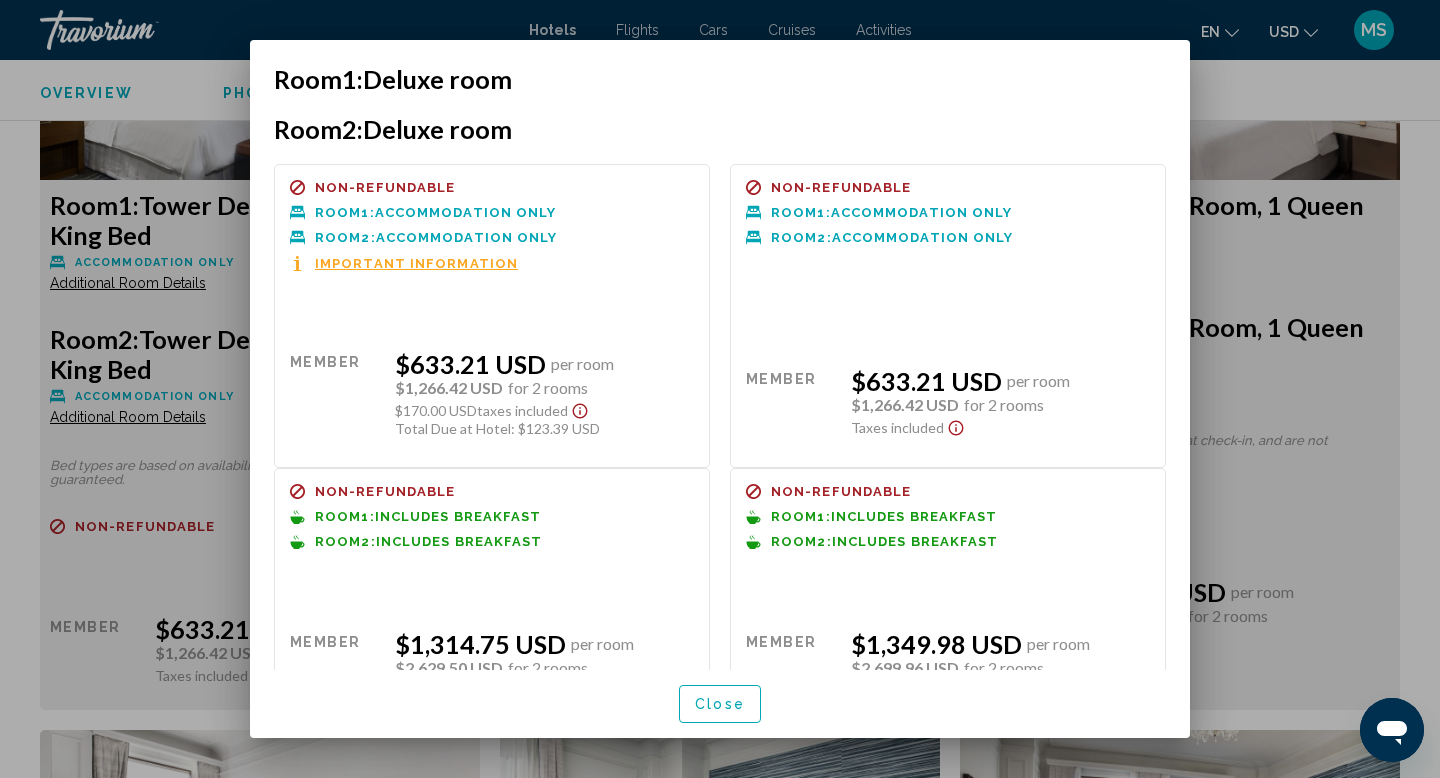 click at bounding box center [720, 389] 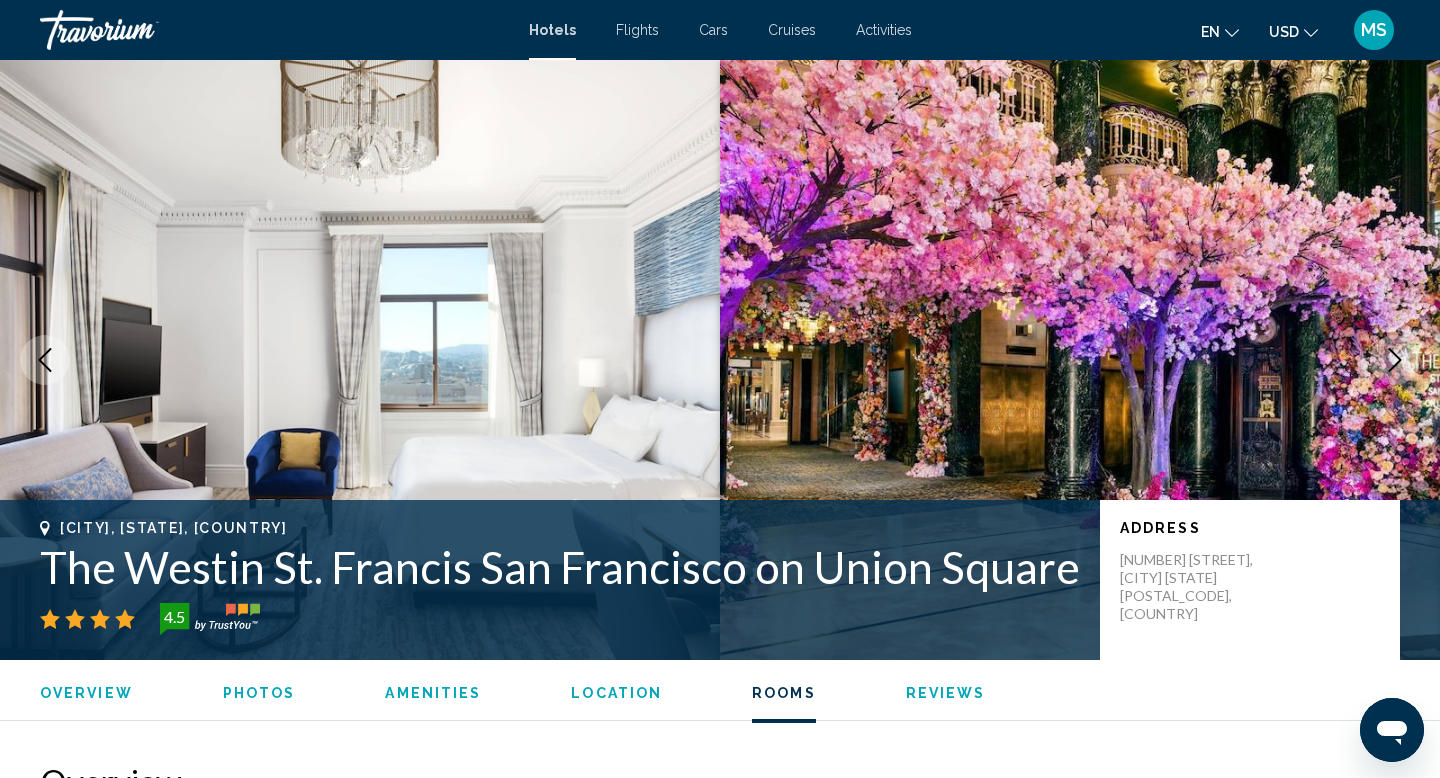 scroll, scrollTop: 2902, scrollLeft: 0, axis: vertical 